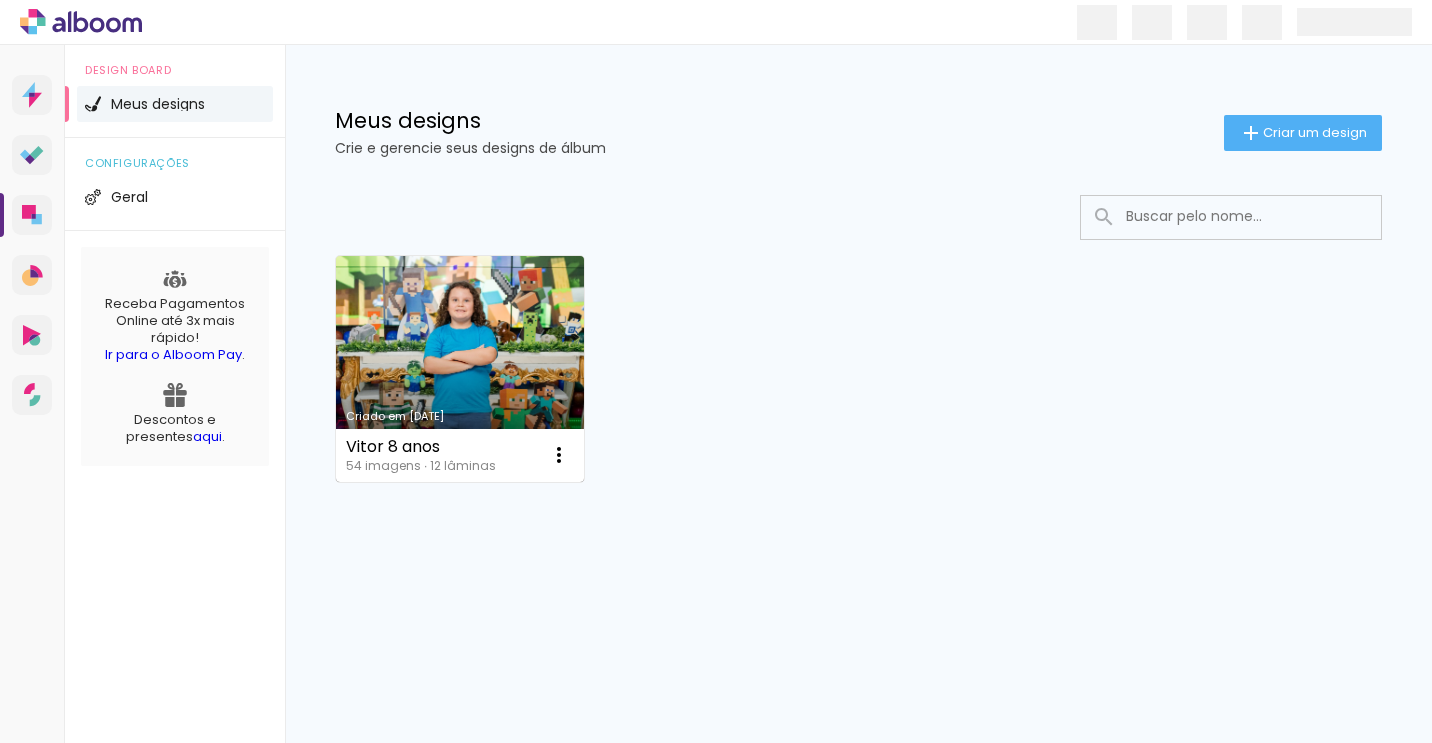 scroll, scrollTop: 0, scrollLeft: 0, axis: both 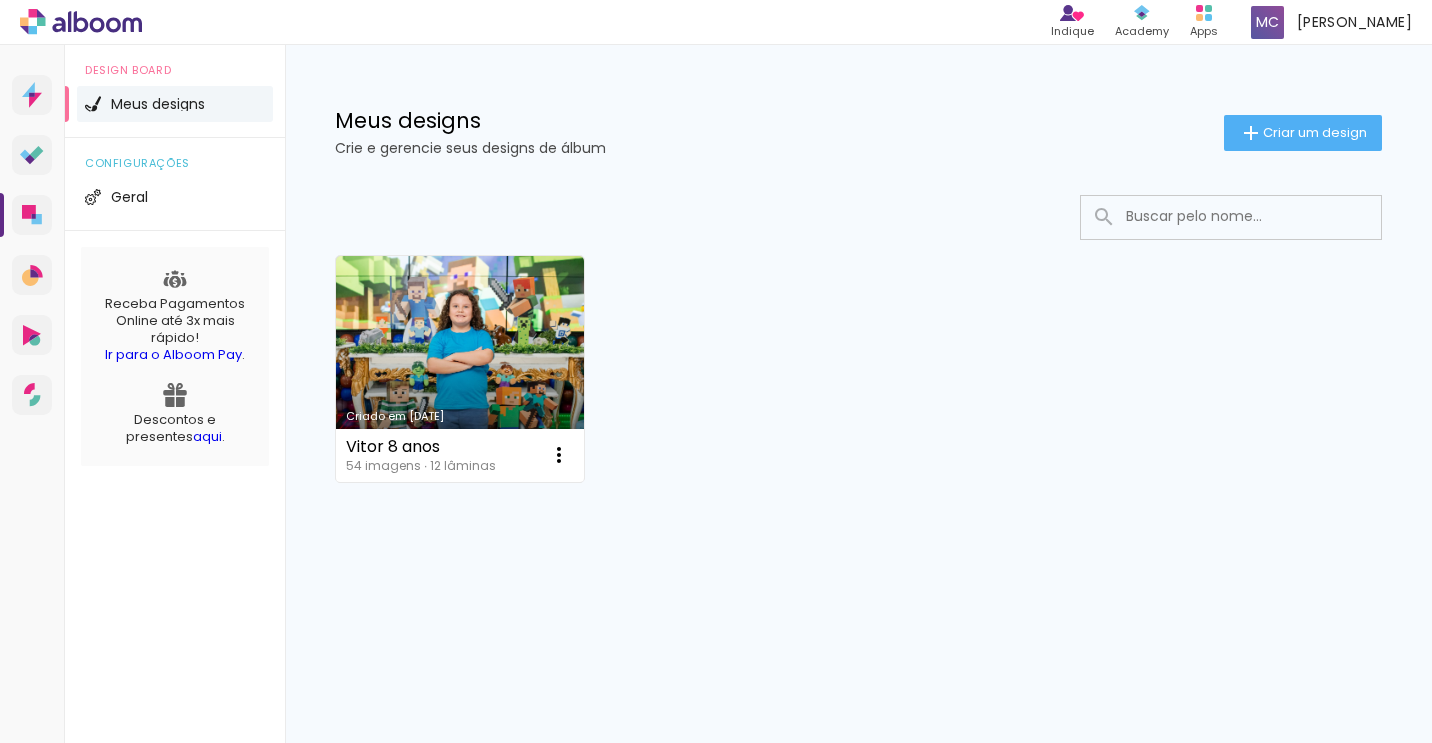 click on "Criado em [DATE]" at bounding box center [460, 369] 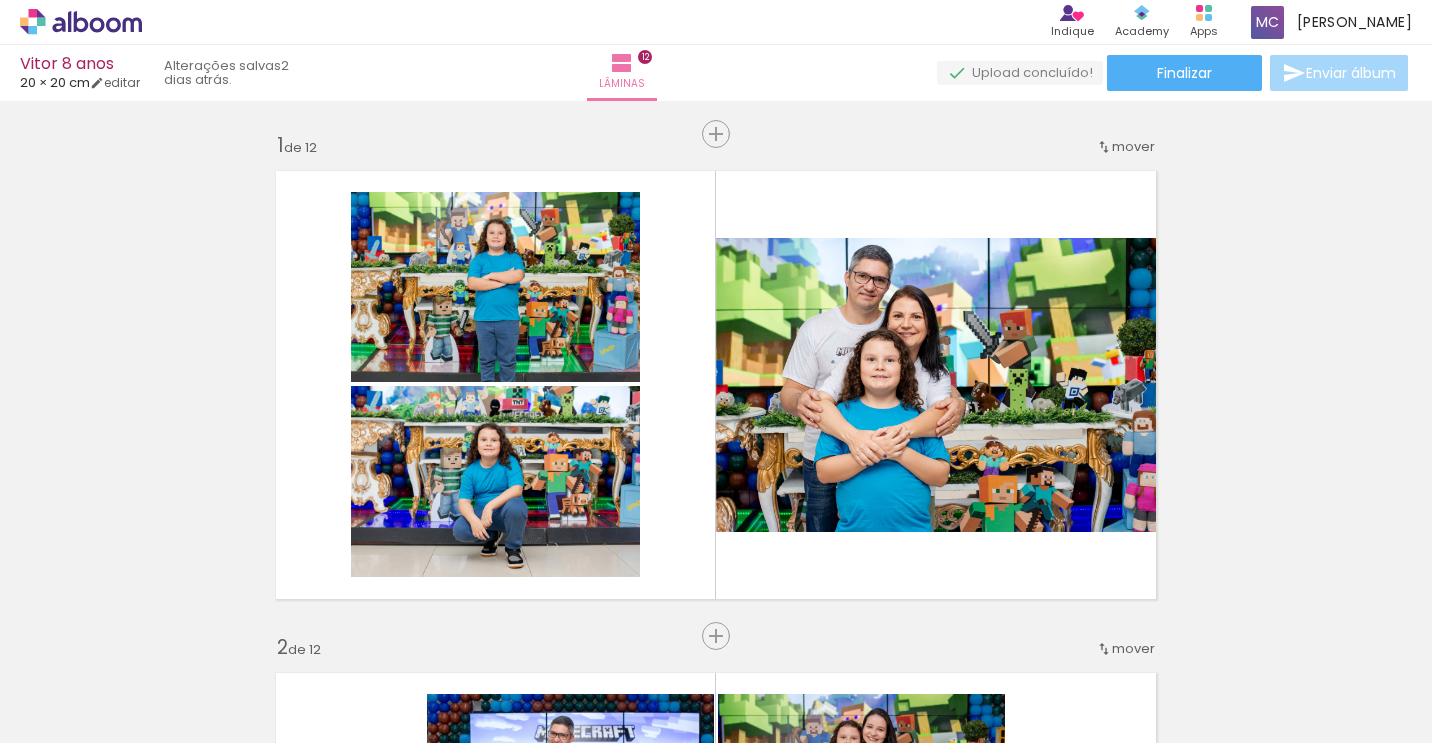 scroll, scrollTop: 0, scrollLeft: 2341, axis: horizontal 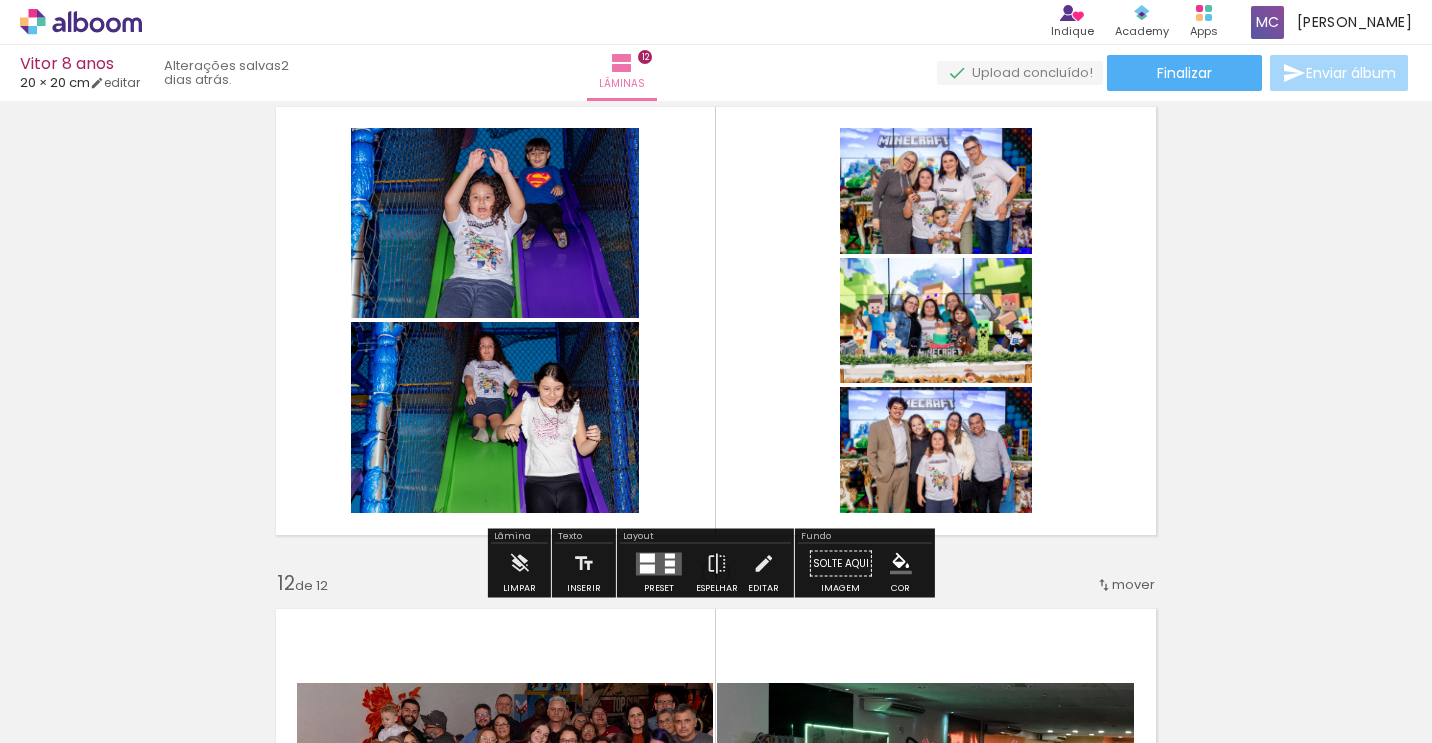 click at bounding box center [716, 321] 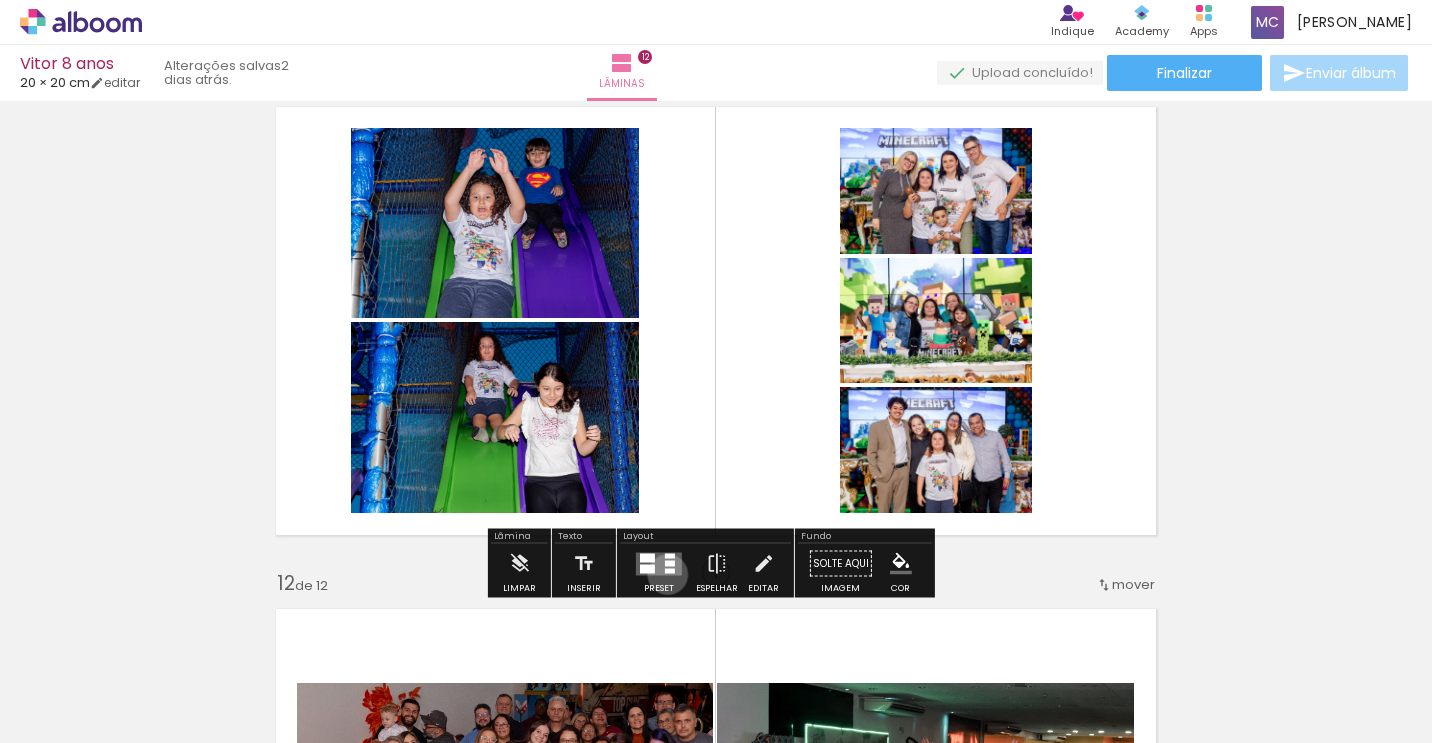 click at bounding box center [659, 563] 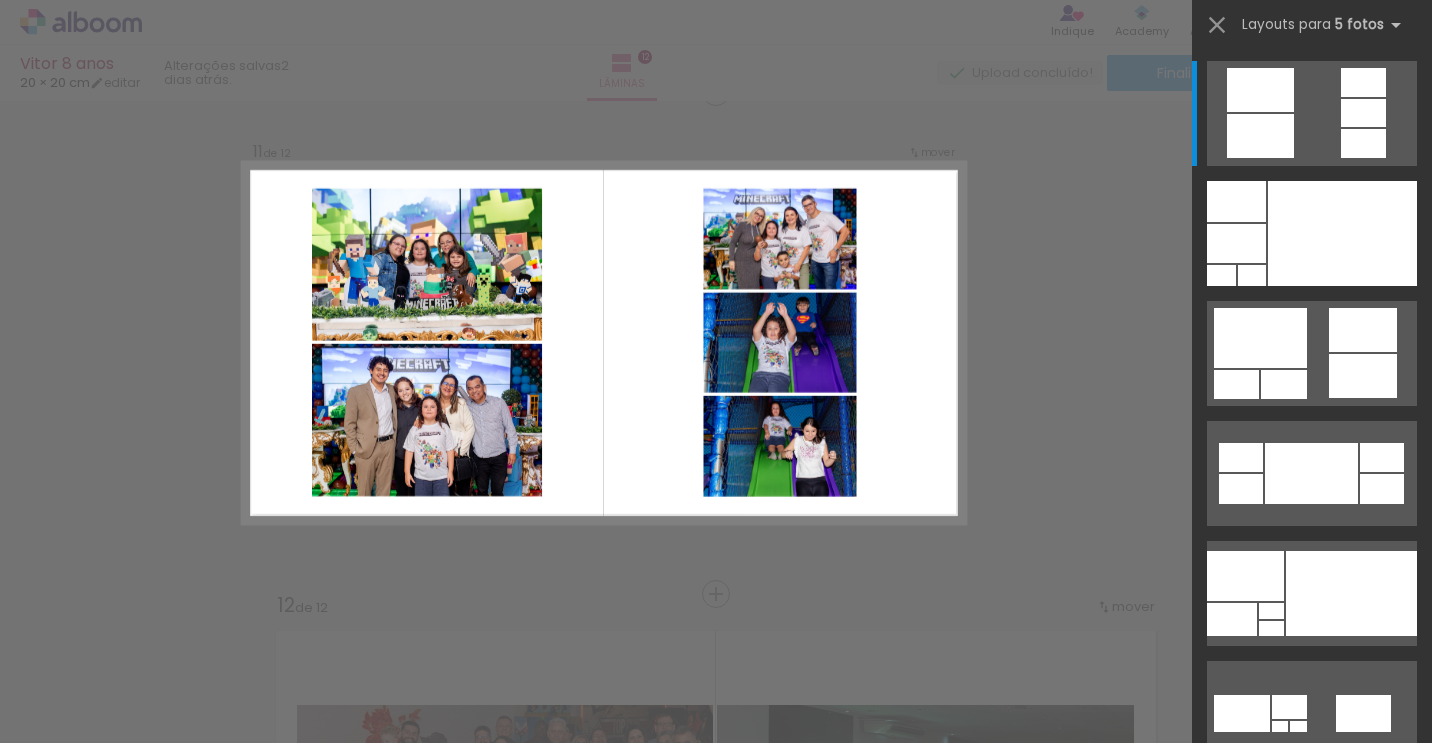 scroll, scrollTop: 5045, scrollLeft: 0, axis: vertical 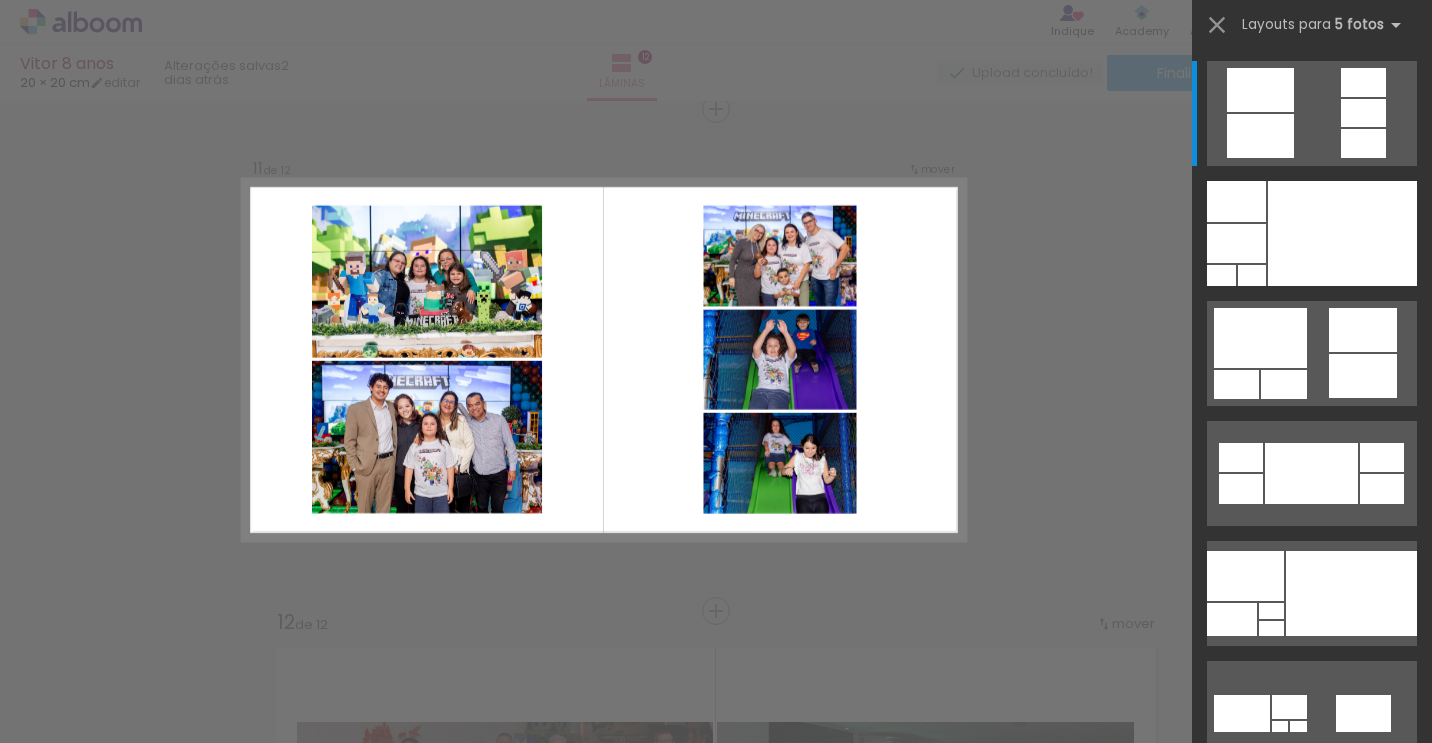 click on "Confirmar Cancelar" at bounding box center (716, -1657) 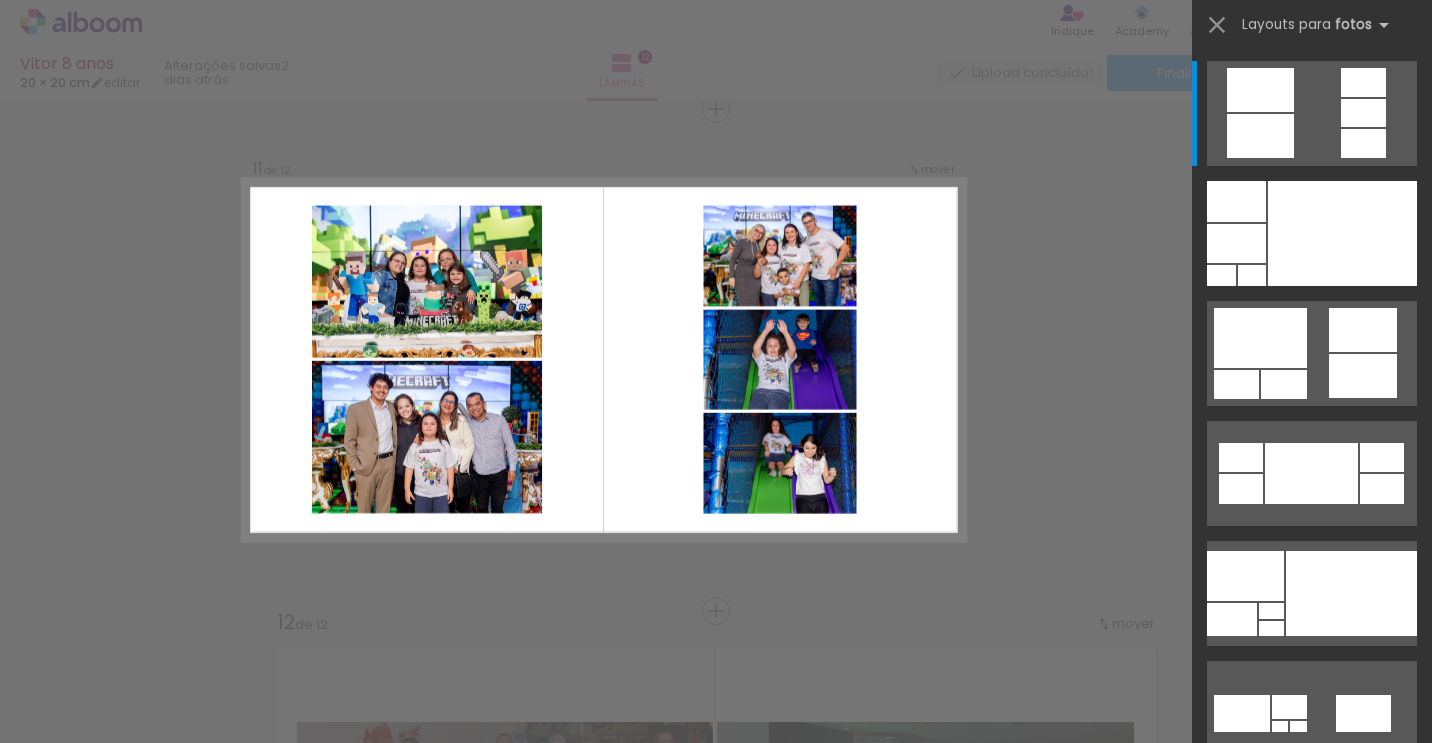 click on "Confirmar Cancelar" at bounding box center [716, -1657] 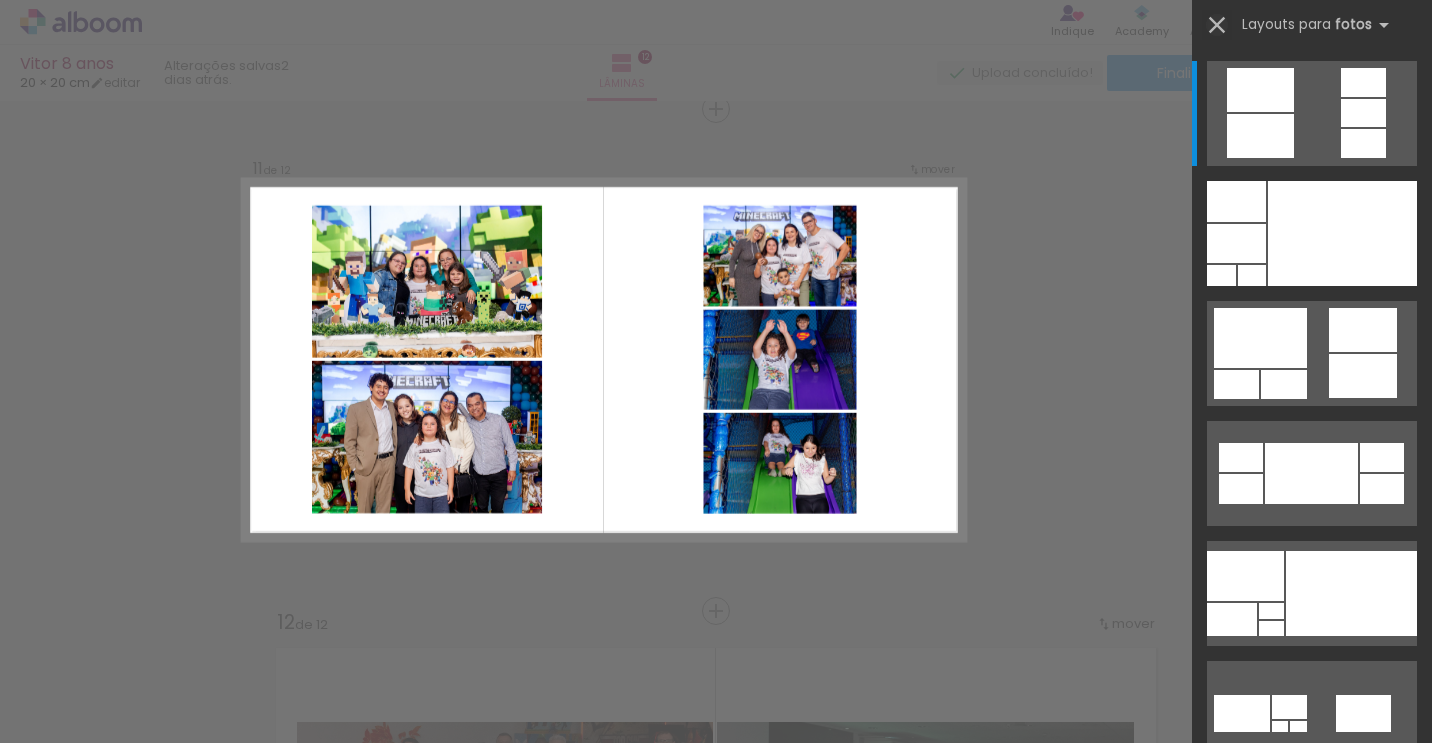 click at bounding box center [1217, 25] 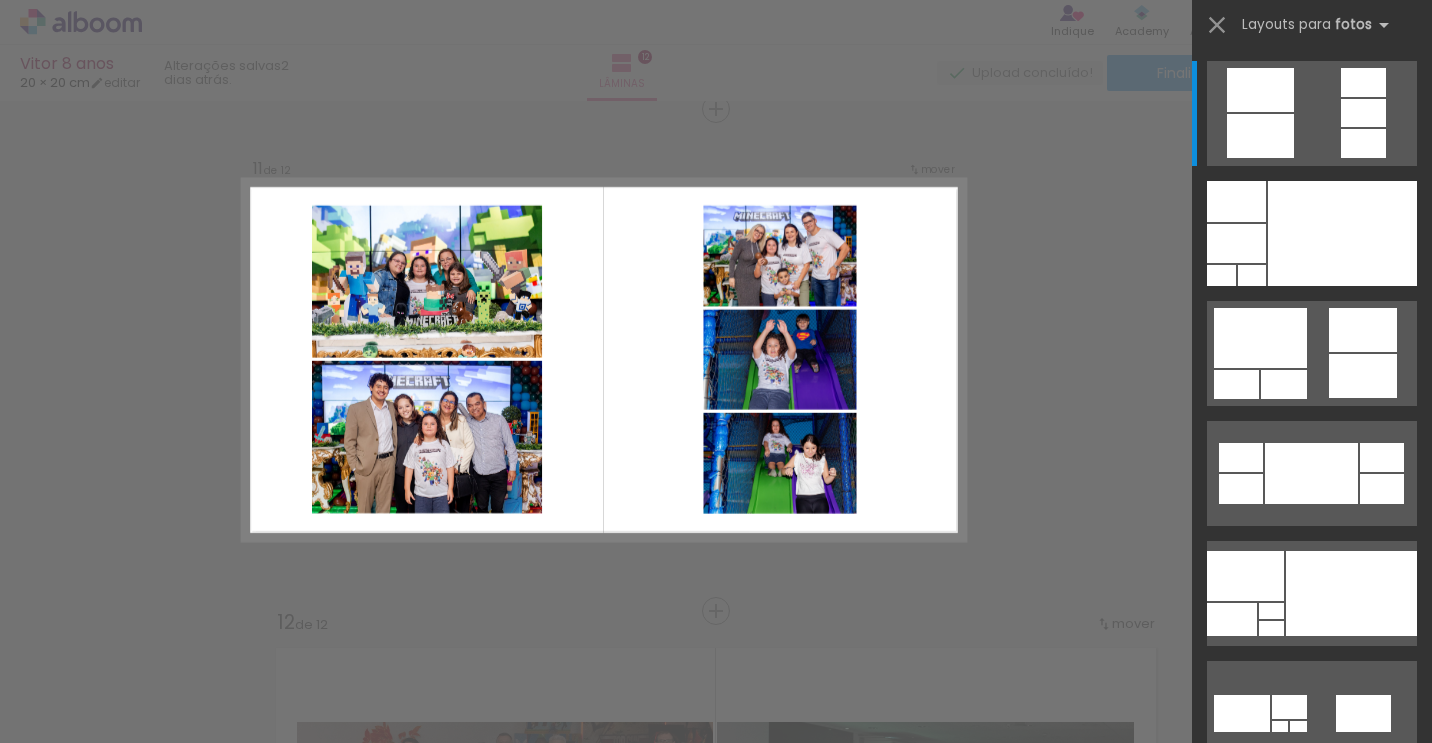 click on "Confirmar Cancelar" at bounding box center [716, -1657] 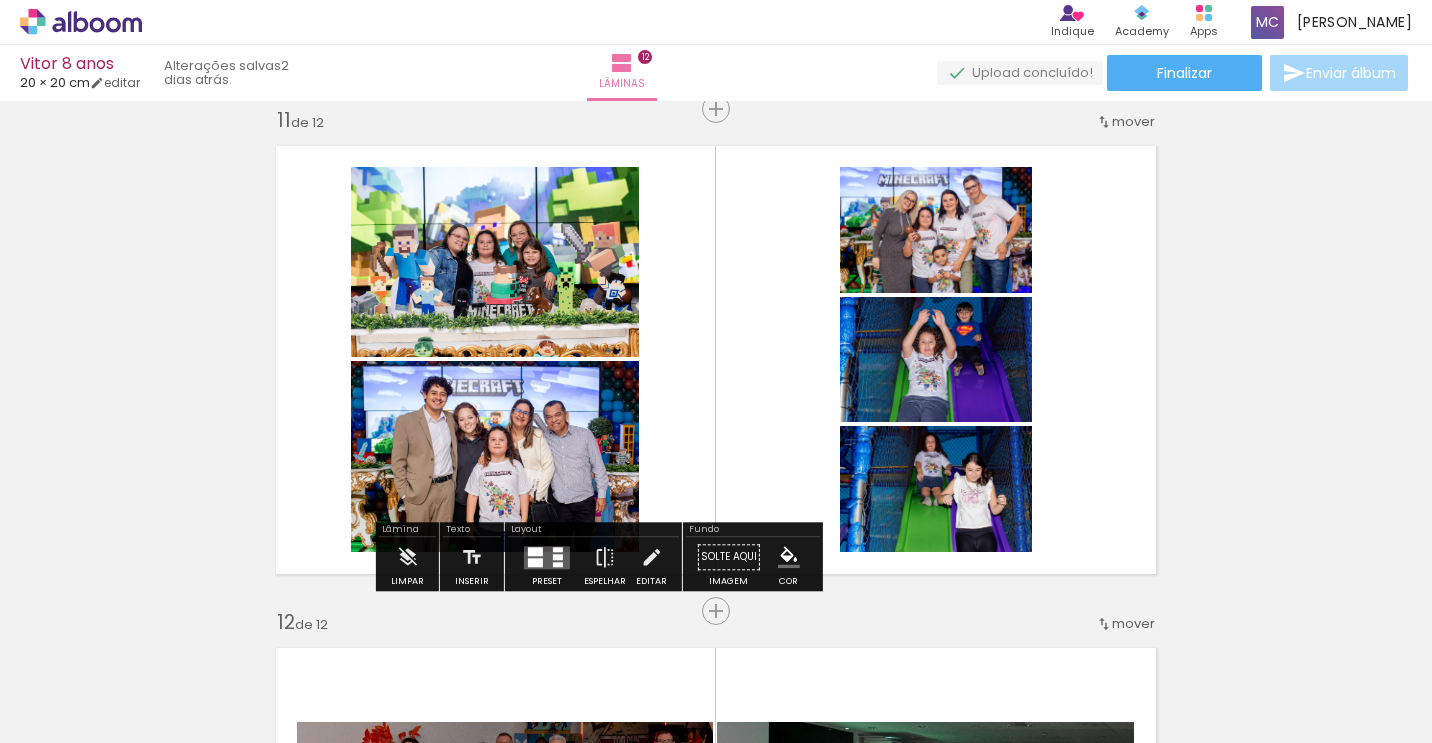 drag, startPoint x: 556, startPoint y: 560, endPoint x: 637, endPoint y: 532, distance: 85.70297 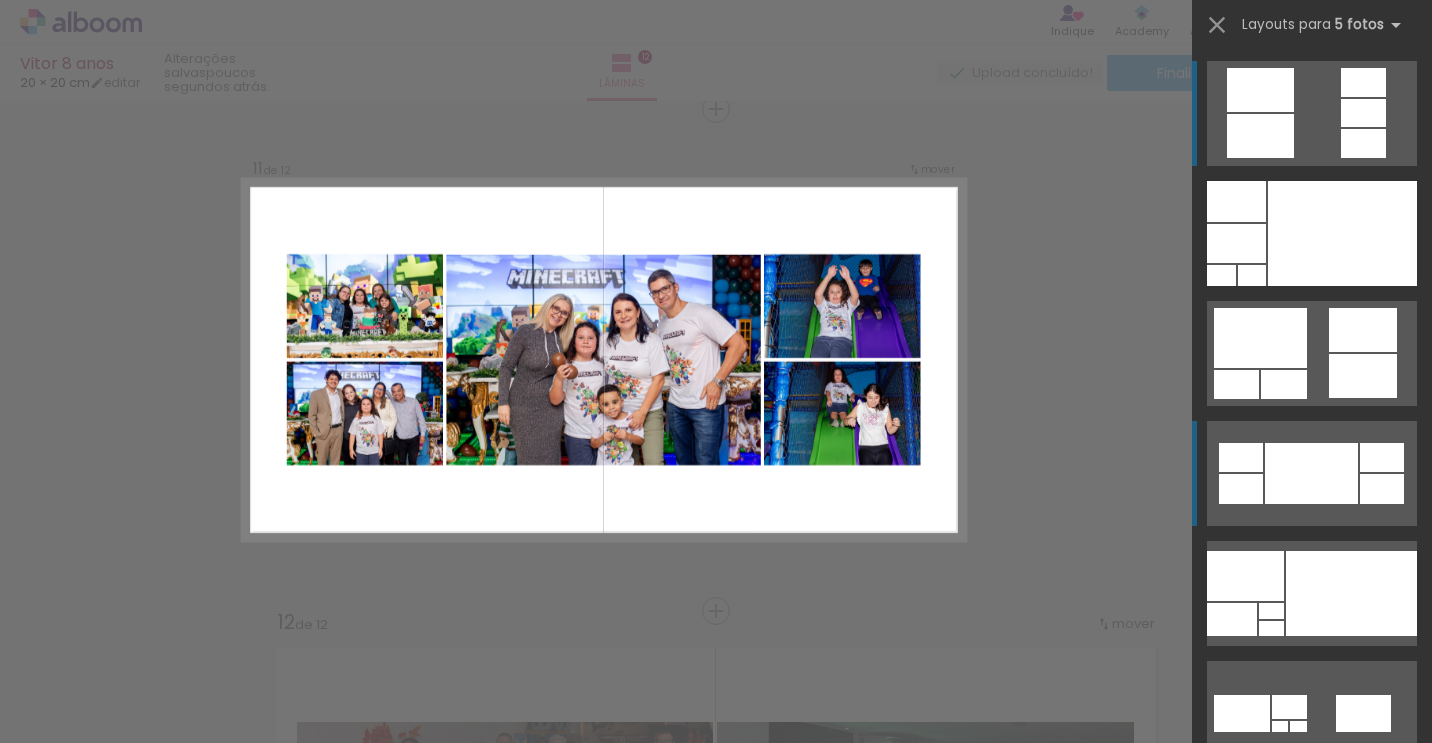 scroll, scrollTop: 0, scrollLeft: 0, axis: both 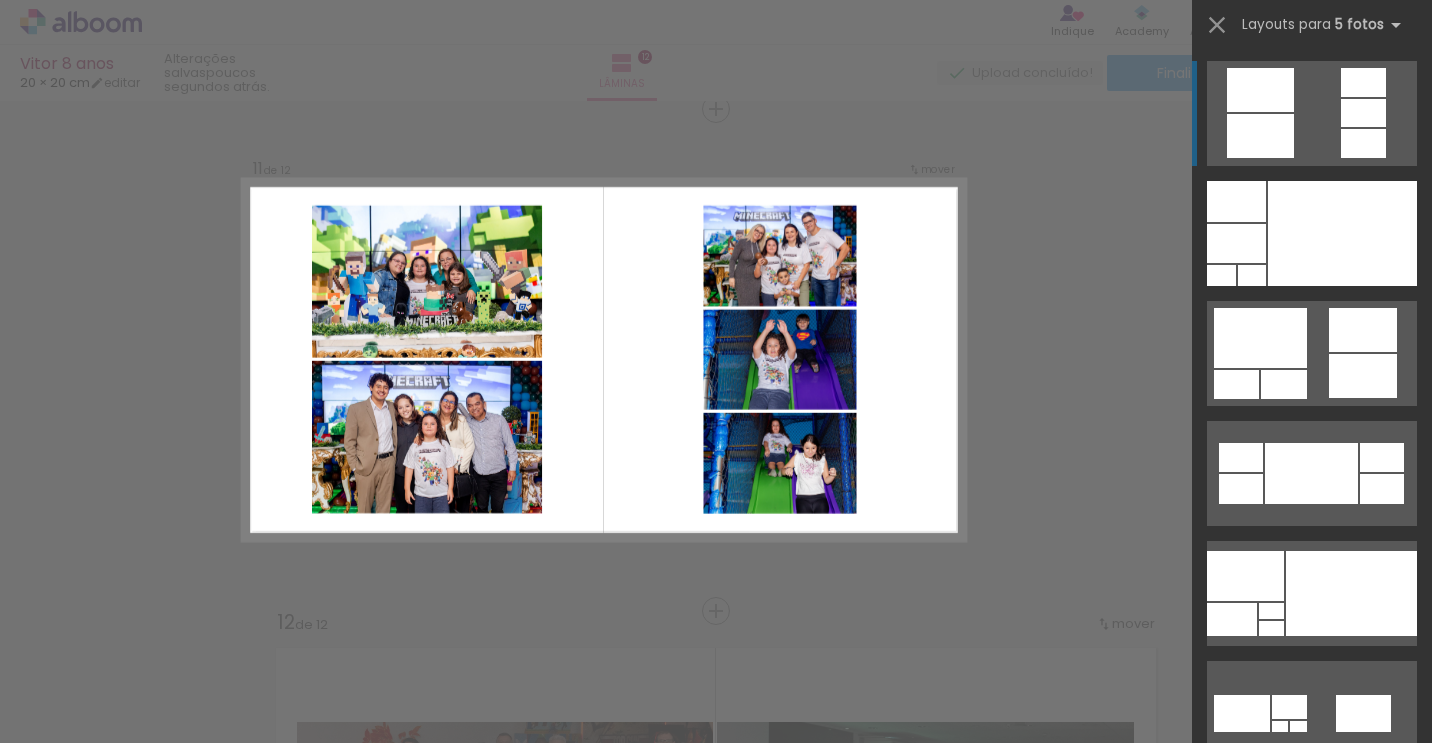 click at bounding box center (1260, 136) 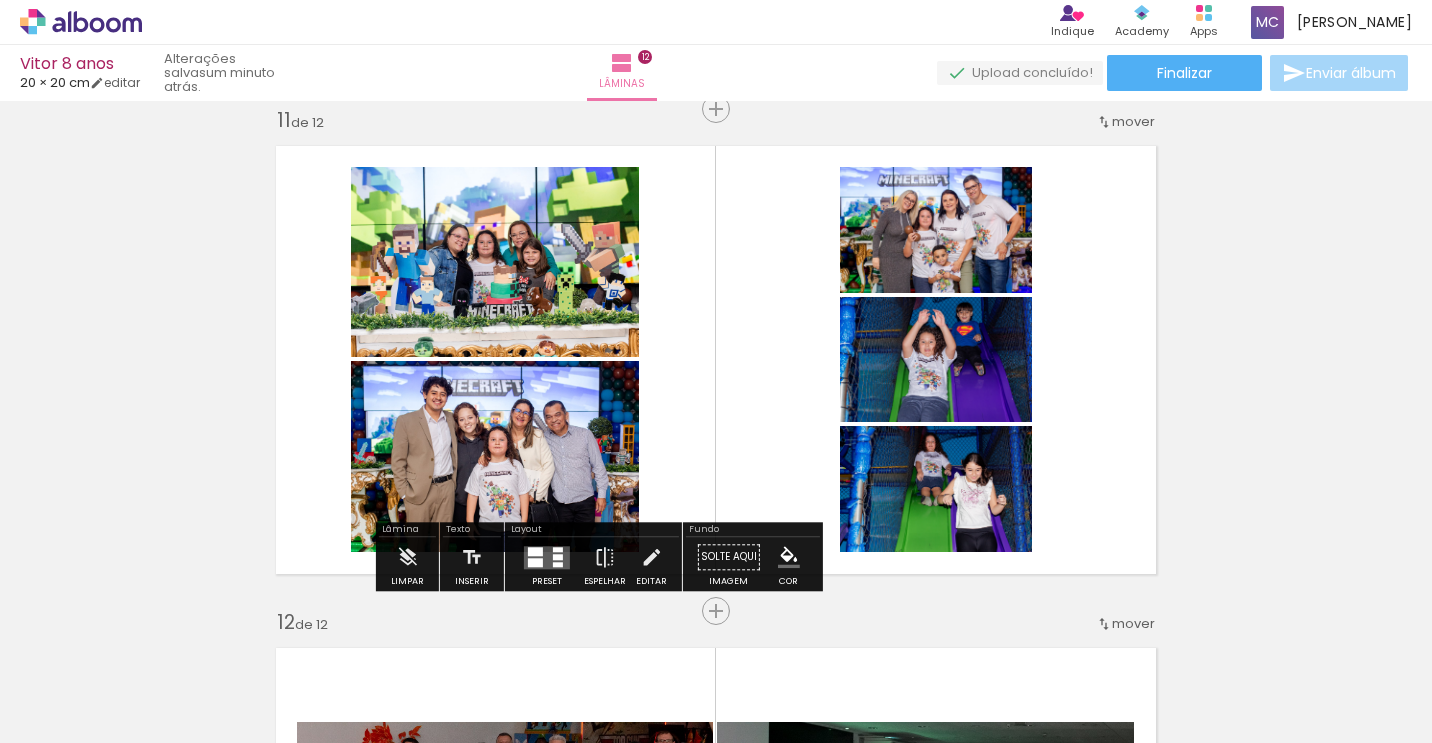 click at bounding box center [547, 675] 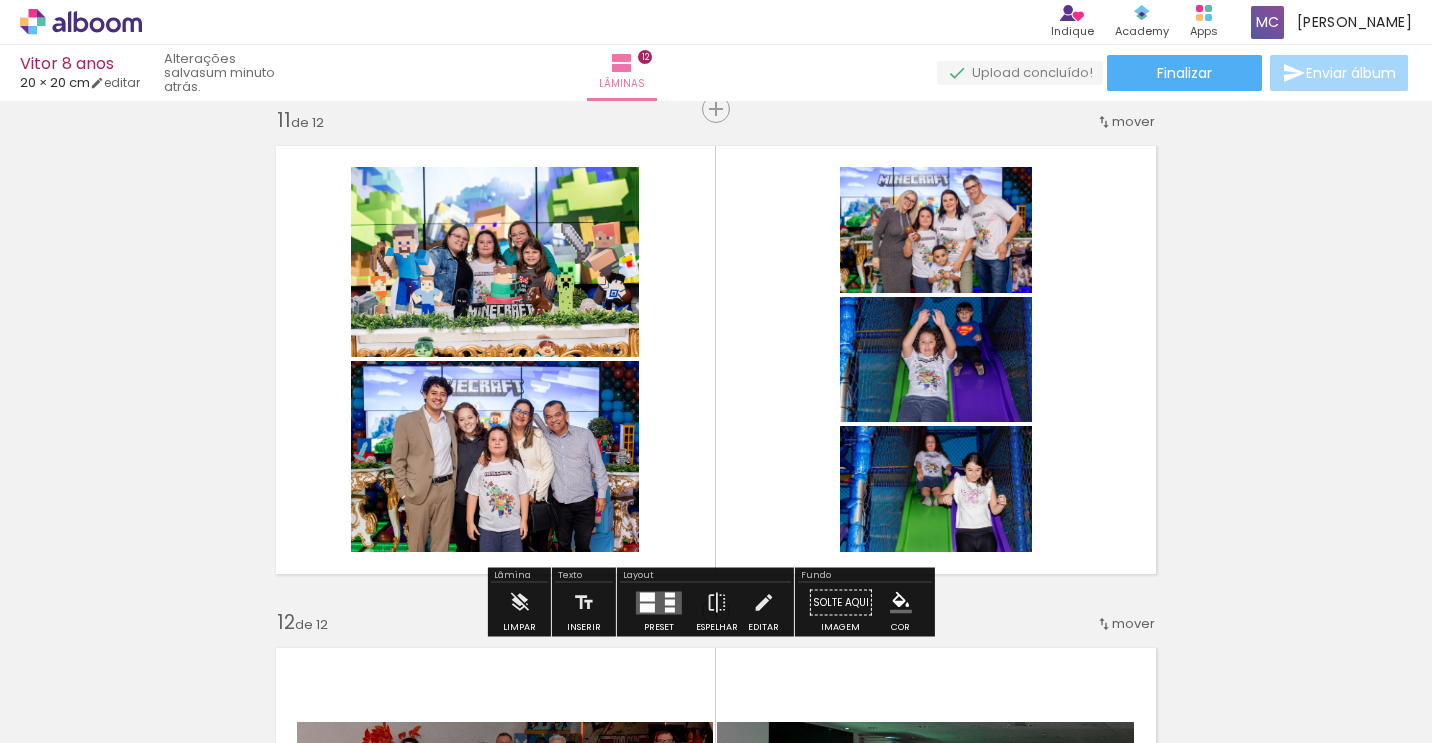 click at bounding box center [763, 603] 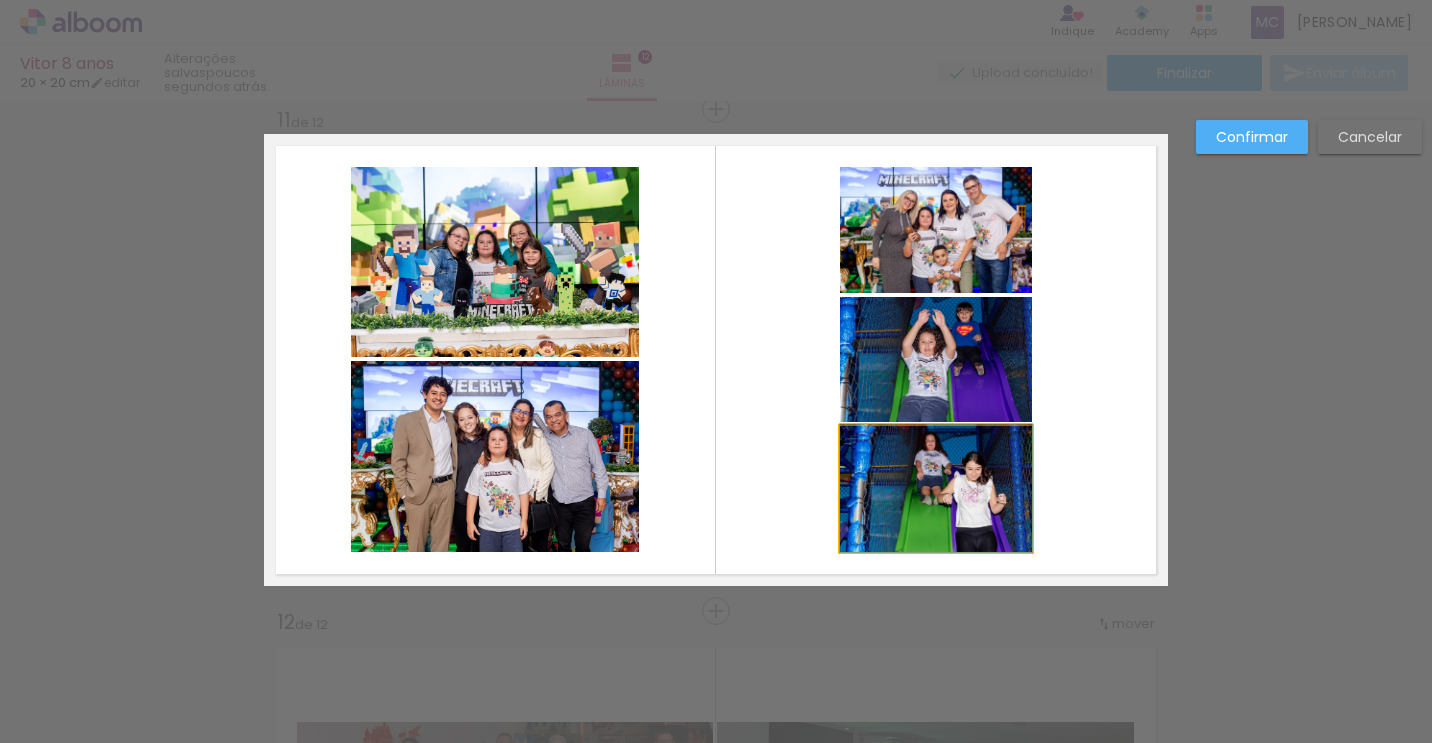 drag, startPoint x: 942, startPoint y: 503, endPoint x: 897, endPoint y: 477, distance: 51.971146 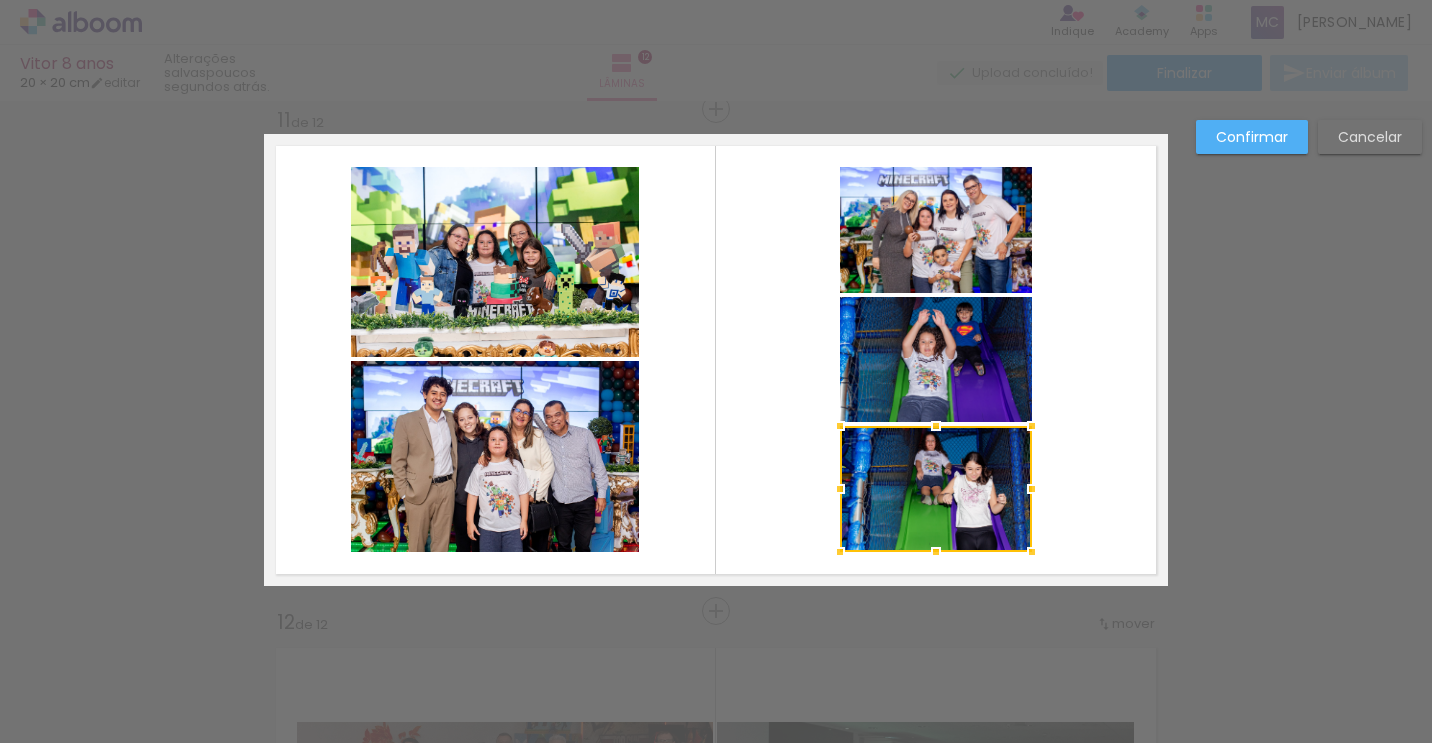 click on "Confirmar Cancelar" at bounding box center (716, -1657) 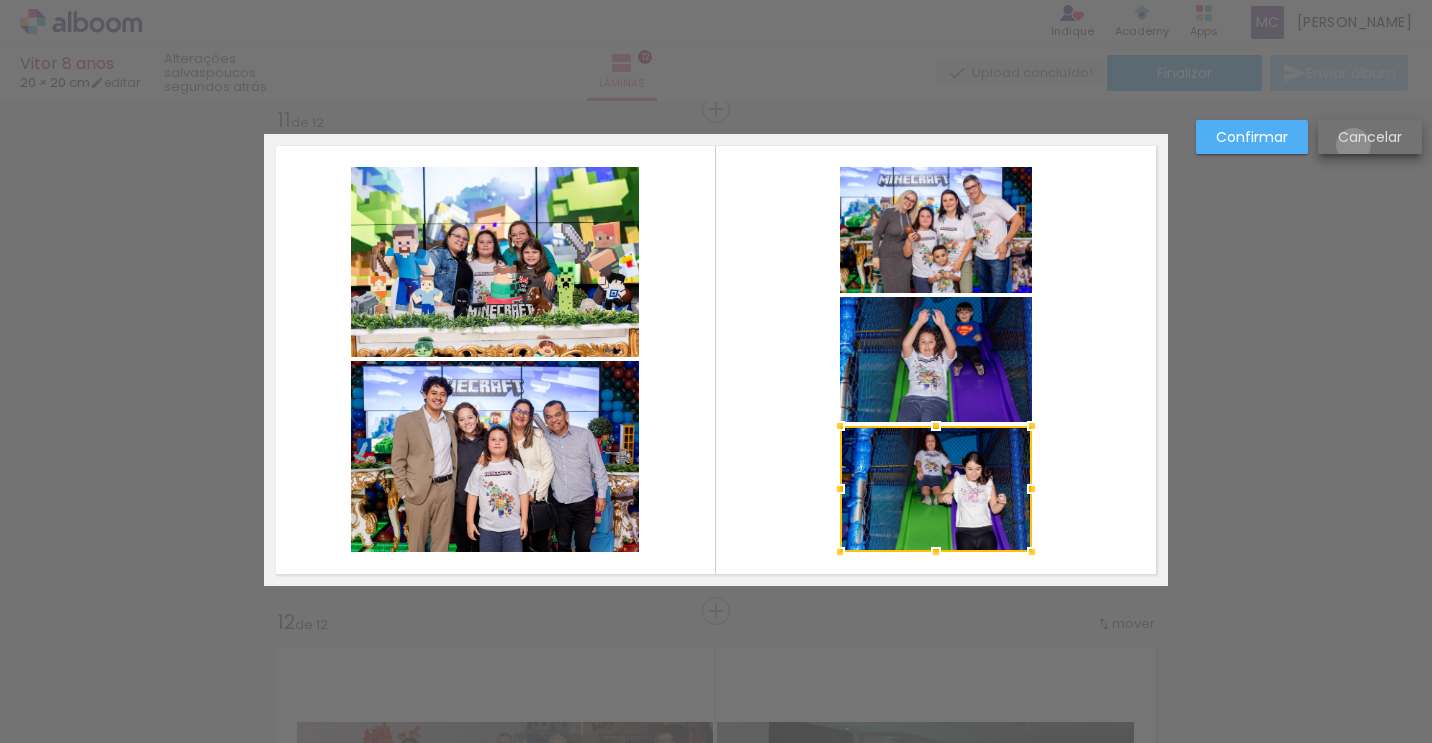 click on "Cancelar" at bounding box center [0, 0] 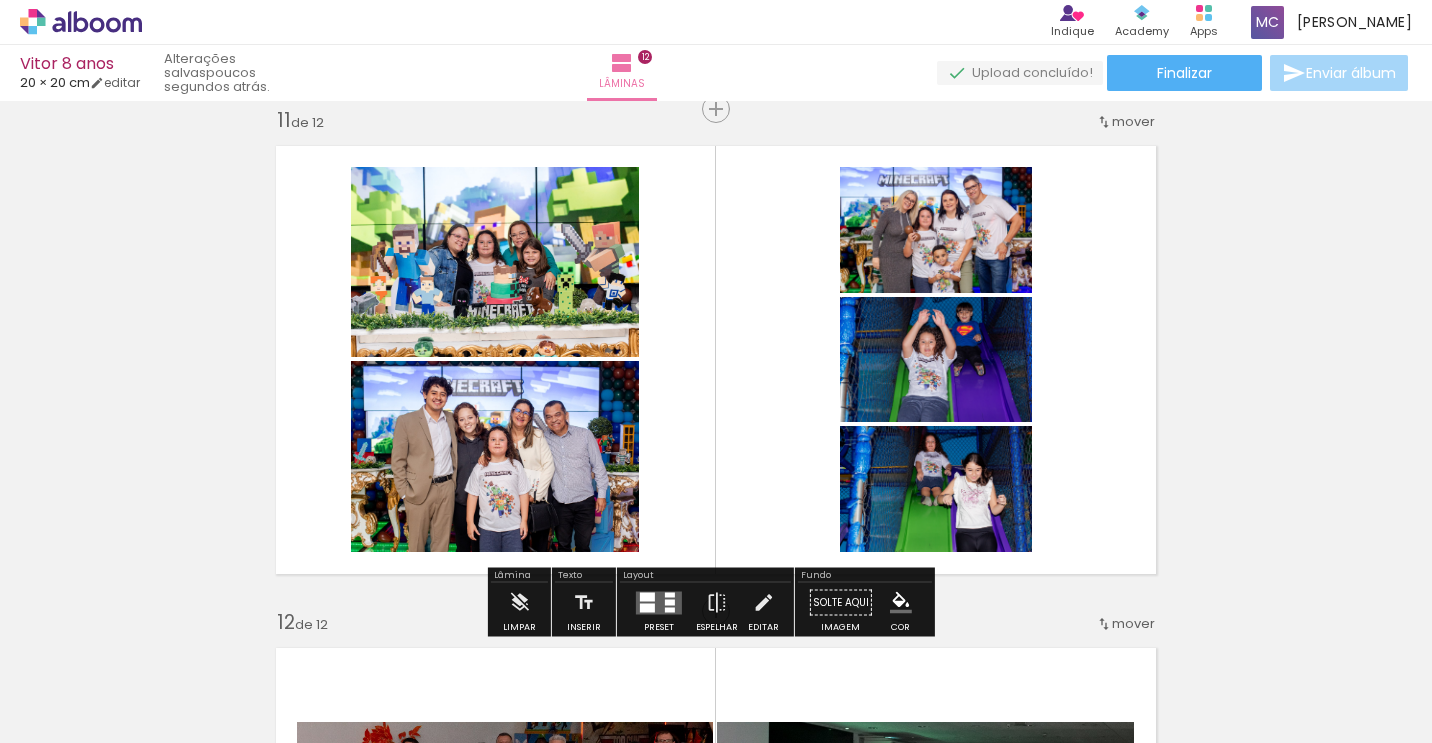 click at bounding box center [659, 603] 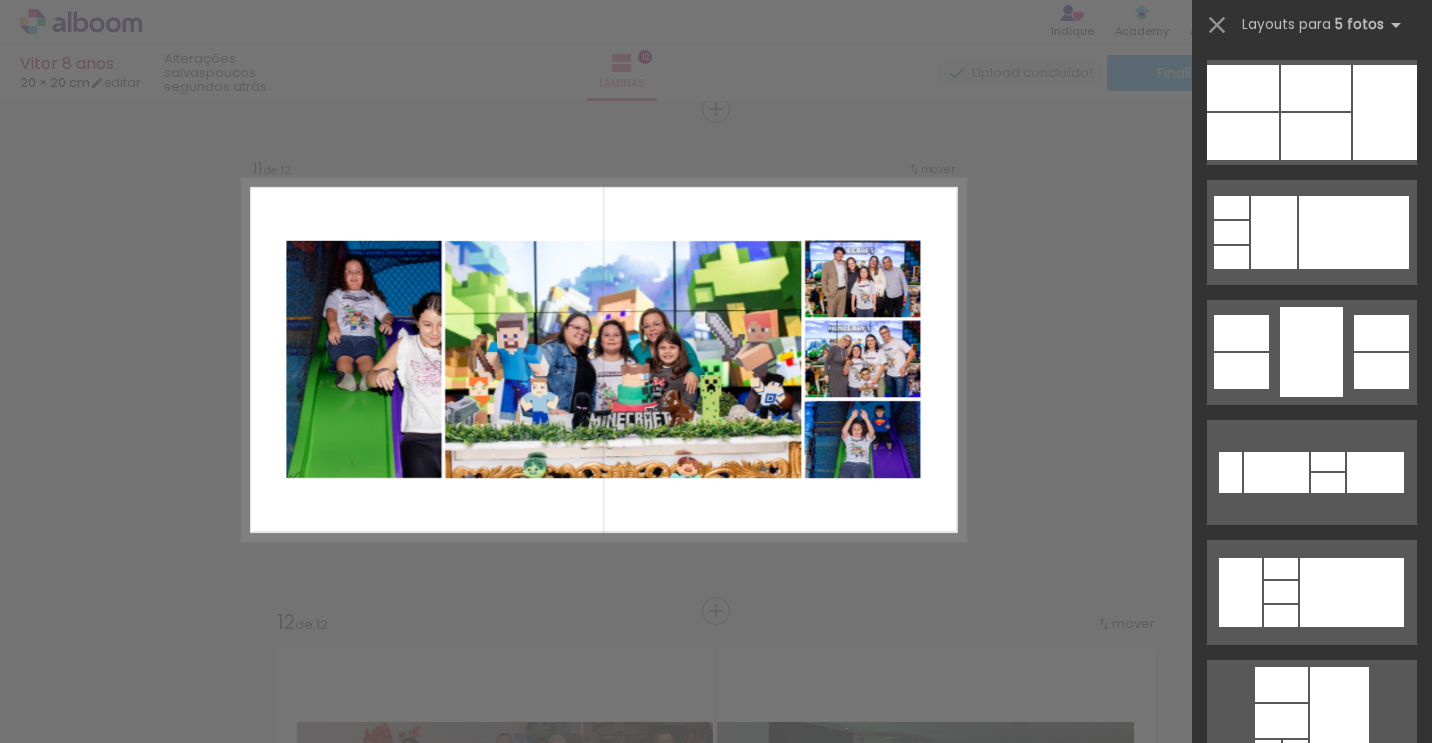 scroll, scrollTop: 18653, scrollLeft: 0, axis: vertical 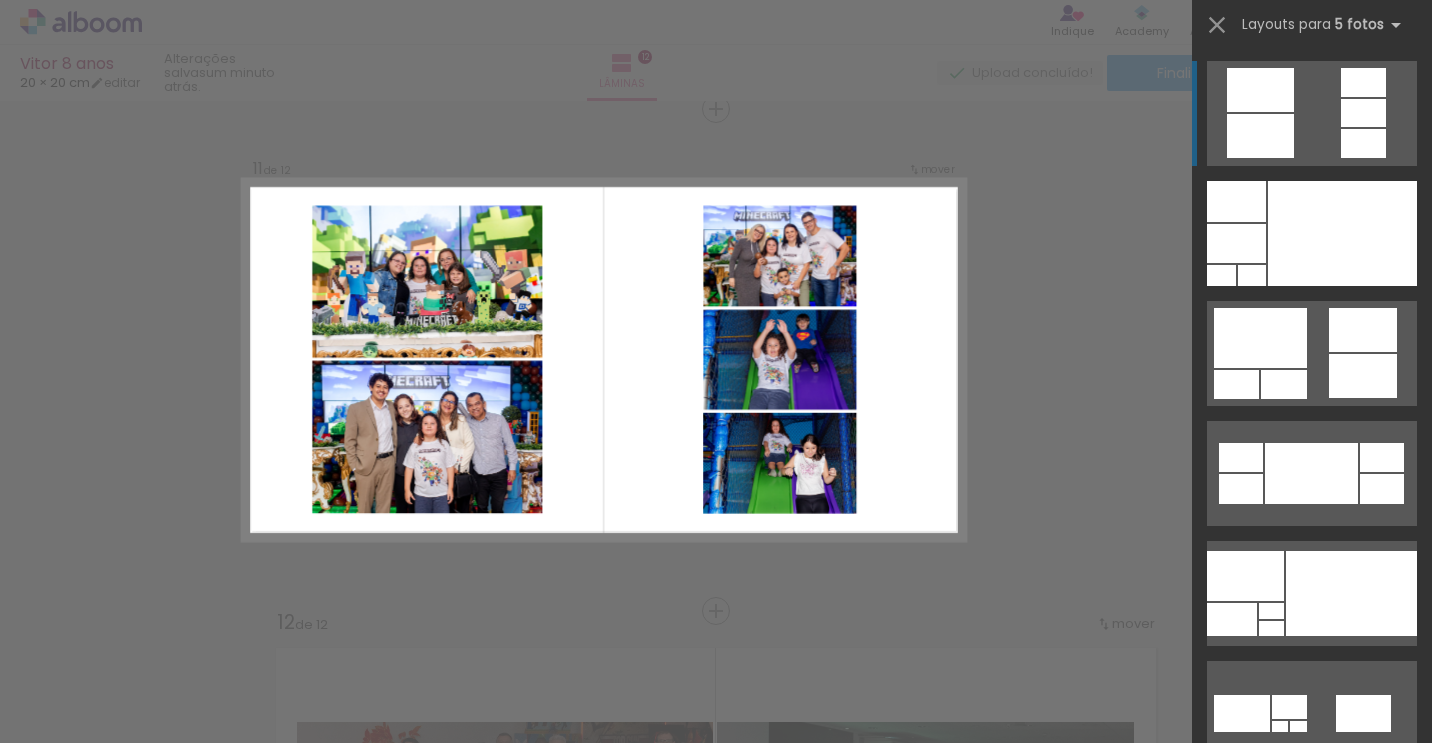 click at bounding box center [1286, 1416] 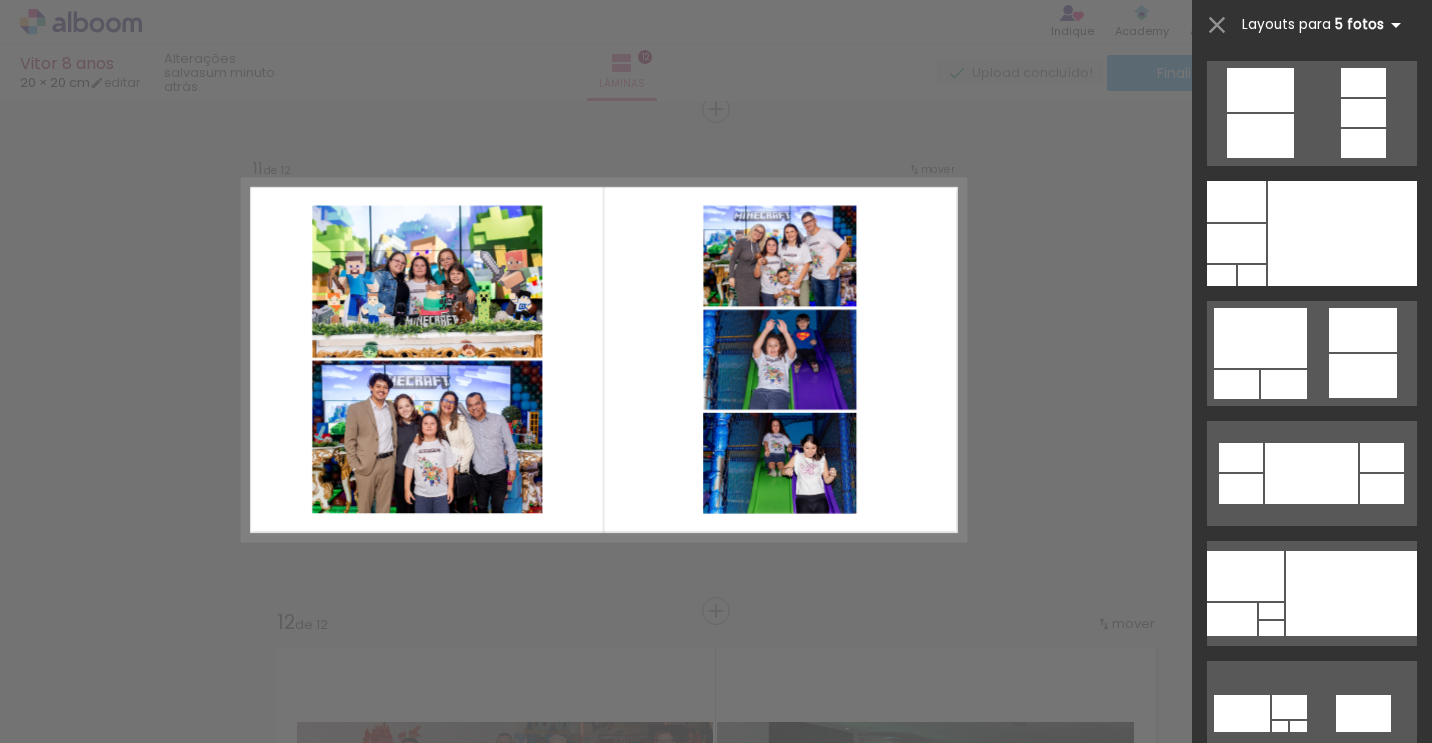 click on "Layouts para" at bounding box center (1286, 24) 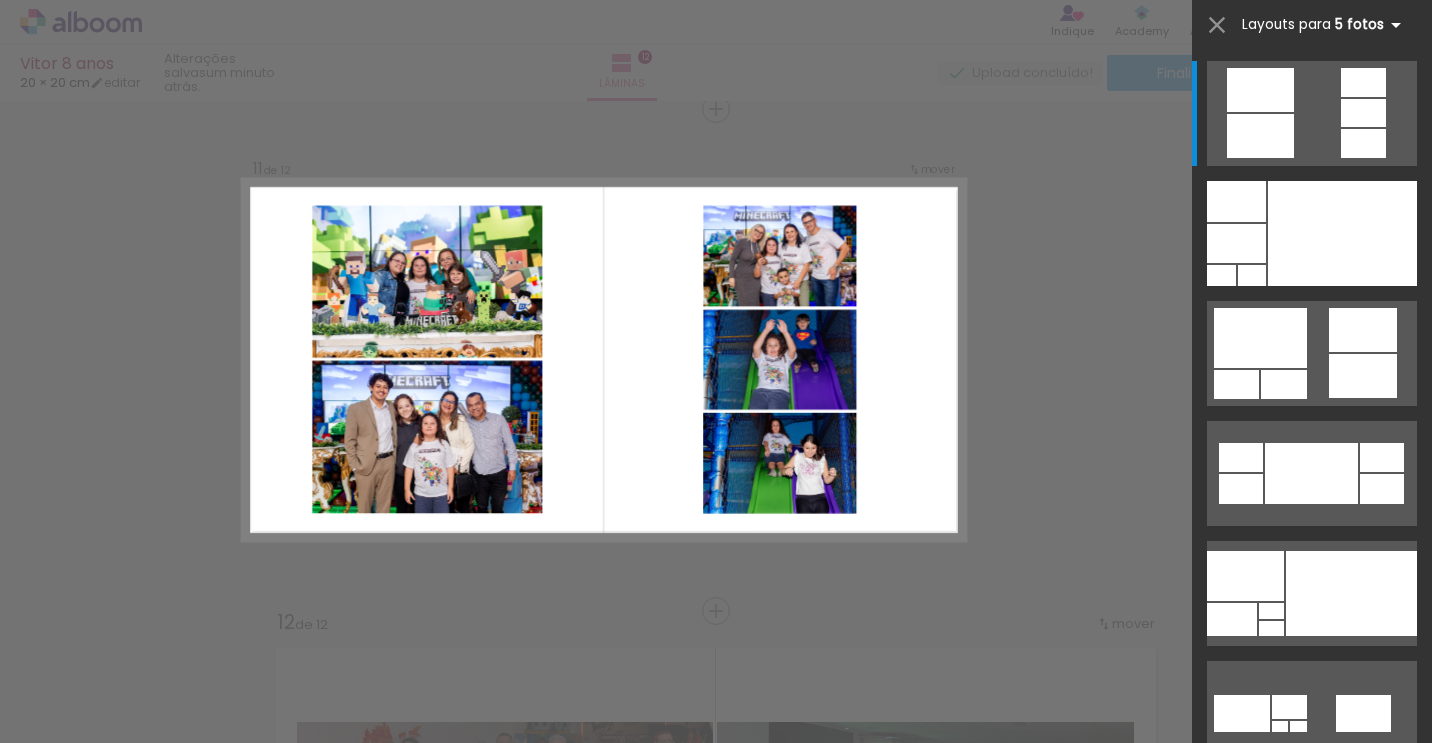 drag, startPoint x: 1294, startPoint y: 20, endPoint x: 1314, endPoint y: 17, distance: 20.22375 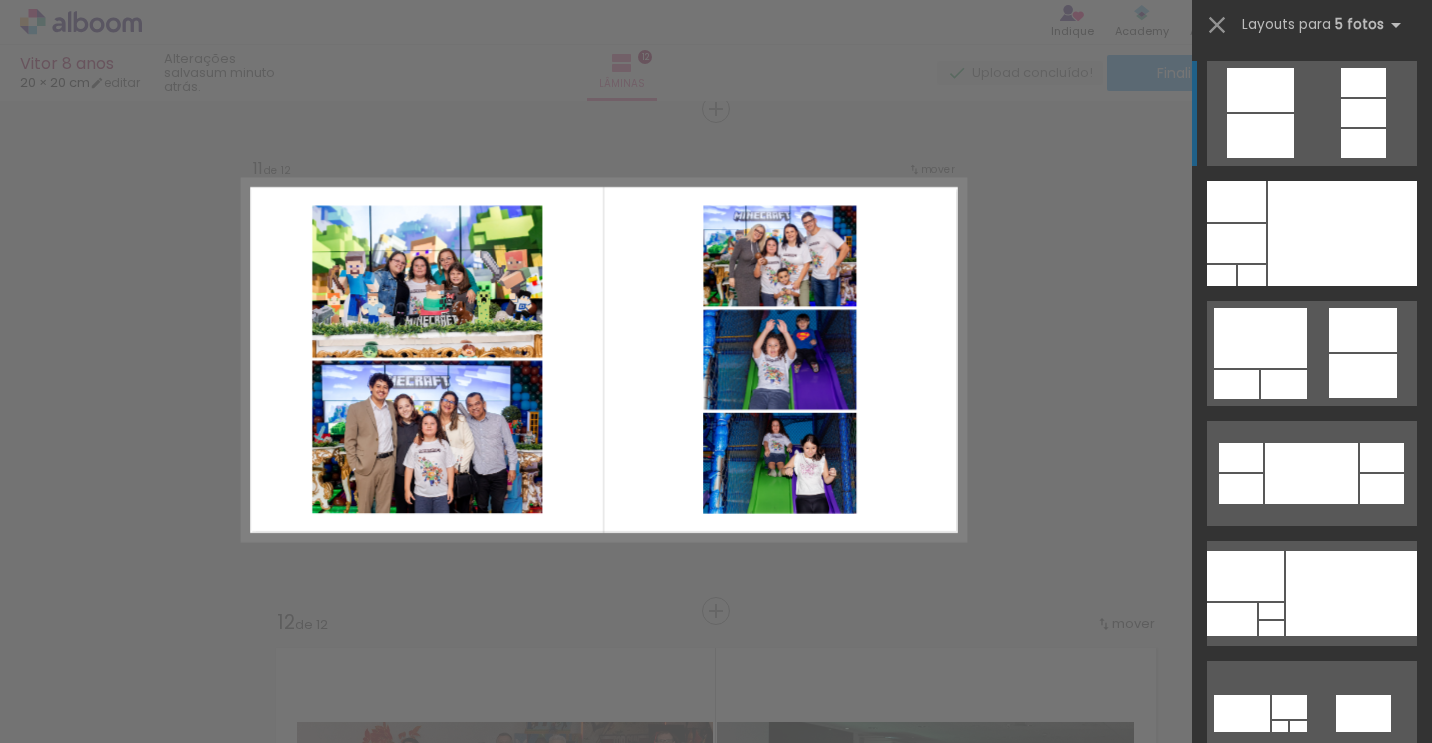 click on "Confirmar Cancelar" at bounding box center (716, -1657) 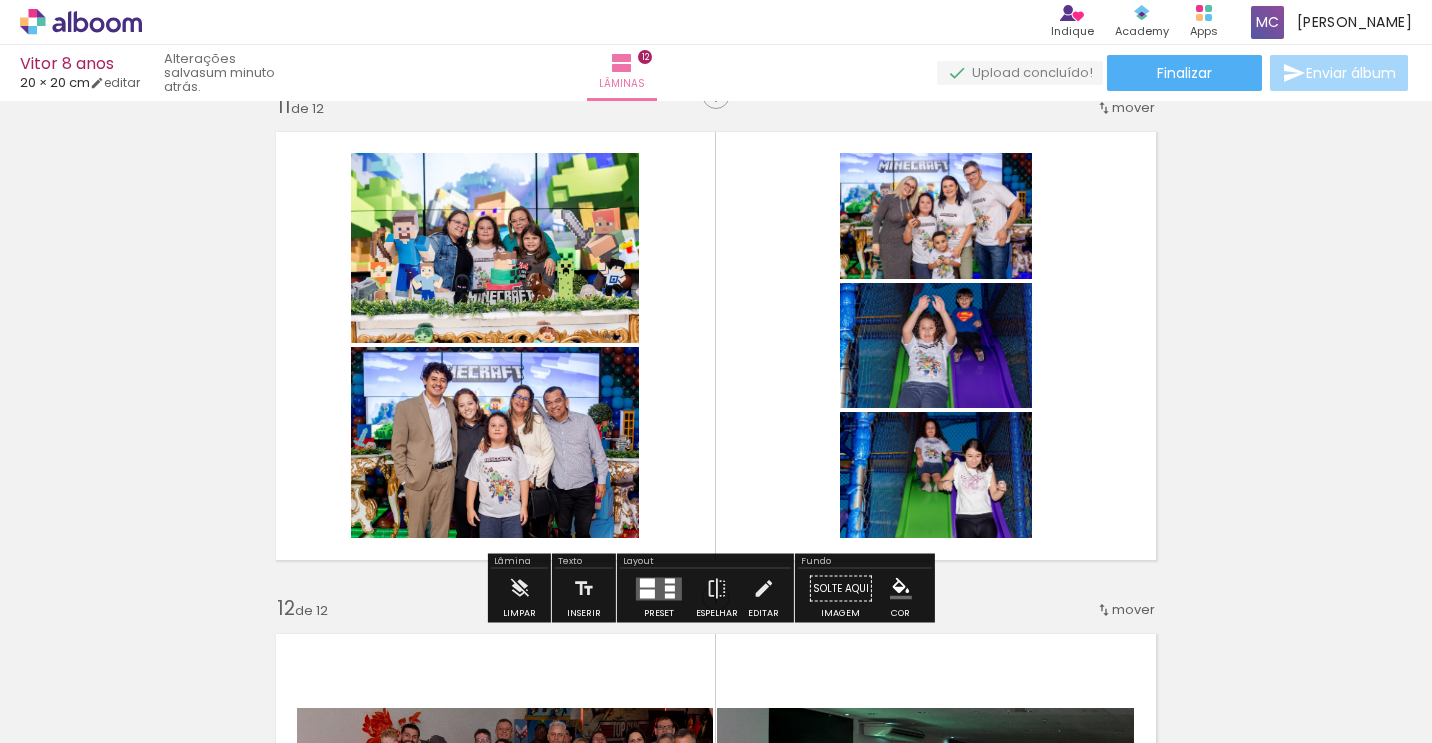 scroll, scrollTop: 5069, scrollLeft: 0, axis: vertical 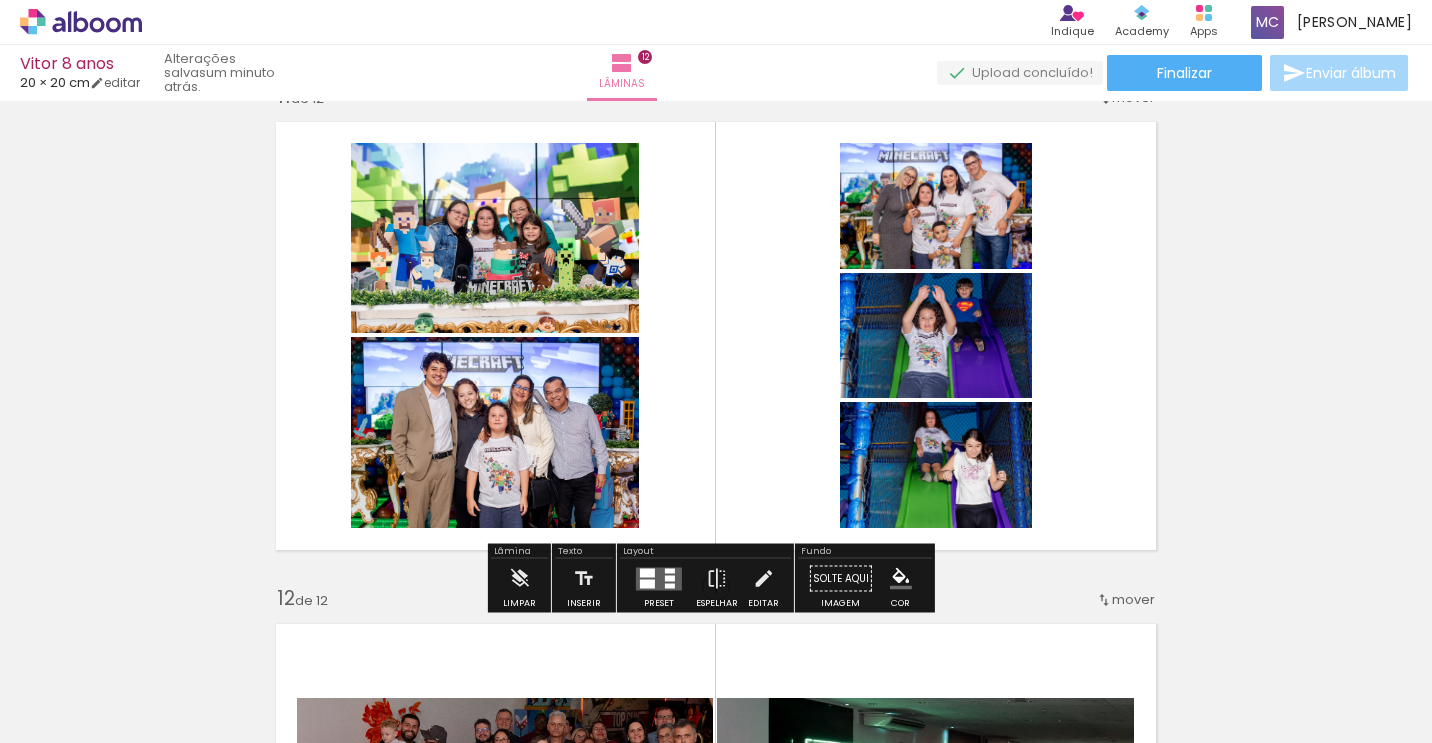 drag, startPoint x: 685, startPoint y: 480, endPoint x: 681, endPoint y: 495, distance: 15.524175 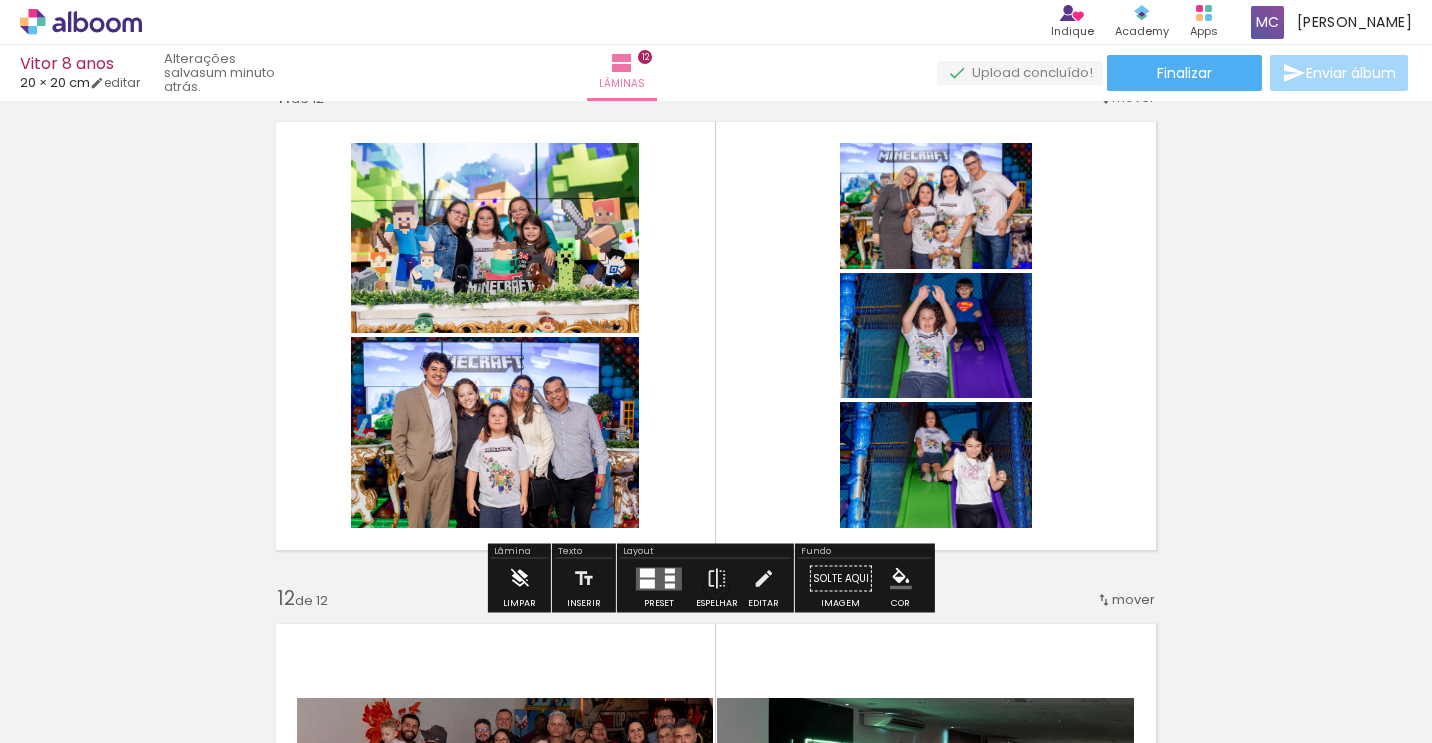click at bounding box center [519, 579] 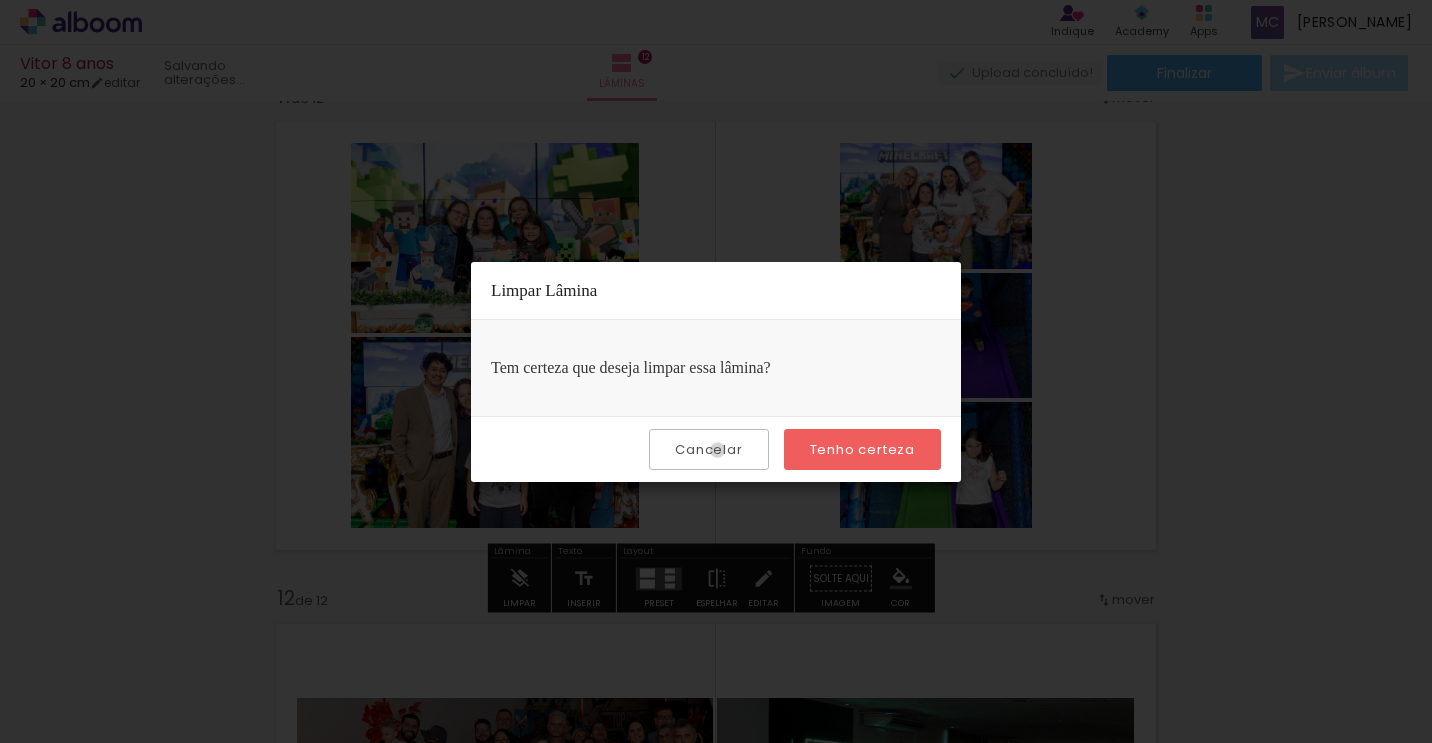 click on "Cancelar" at bounding box center (0, 0) 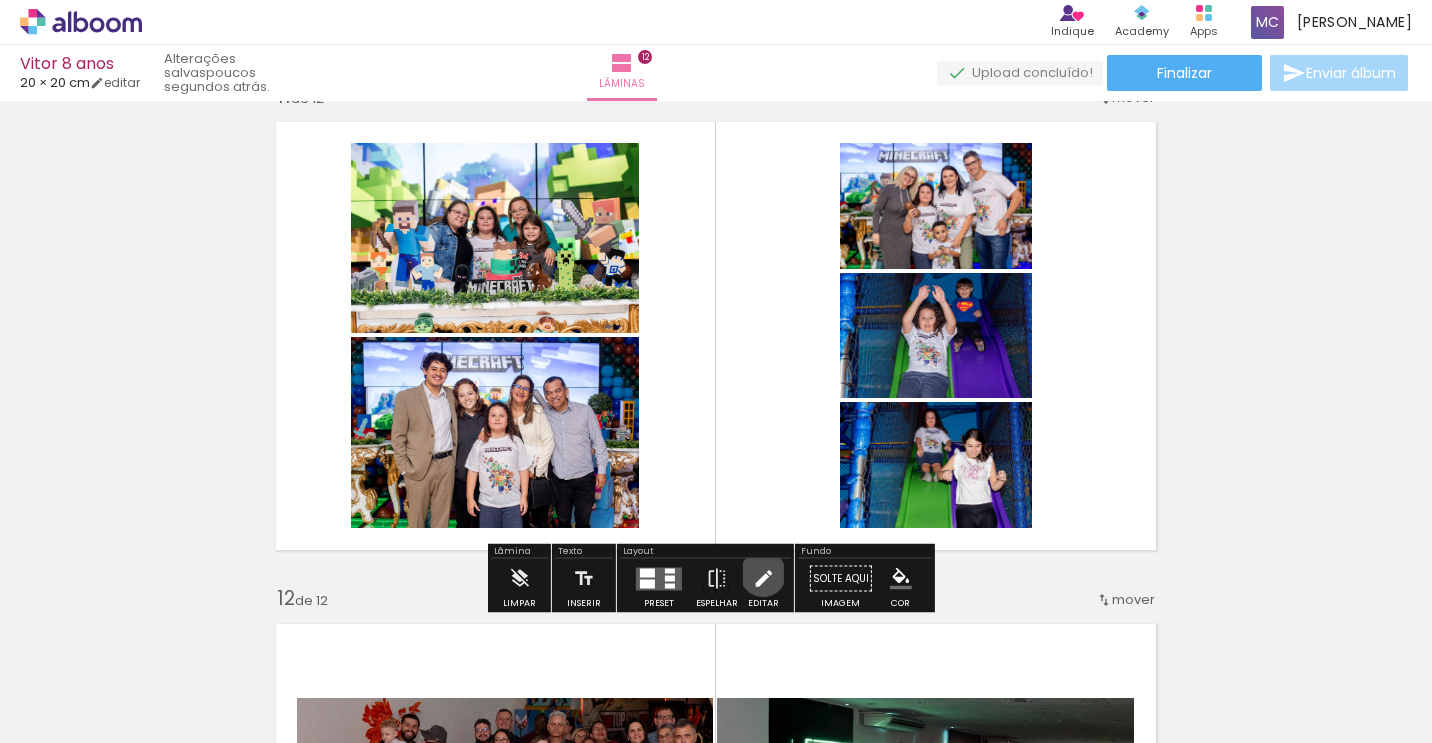 click at bounding box center (763, 579) 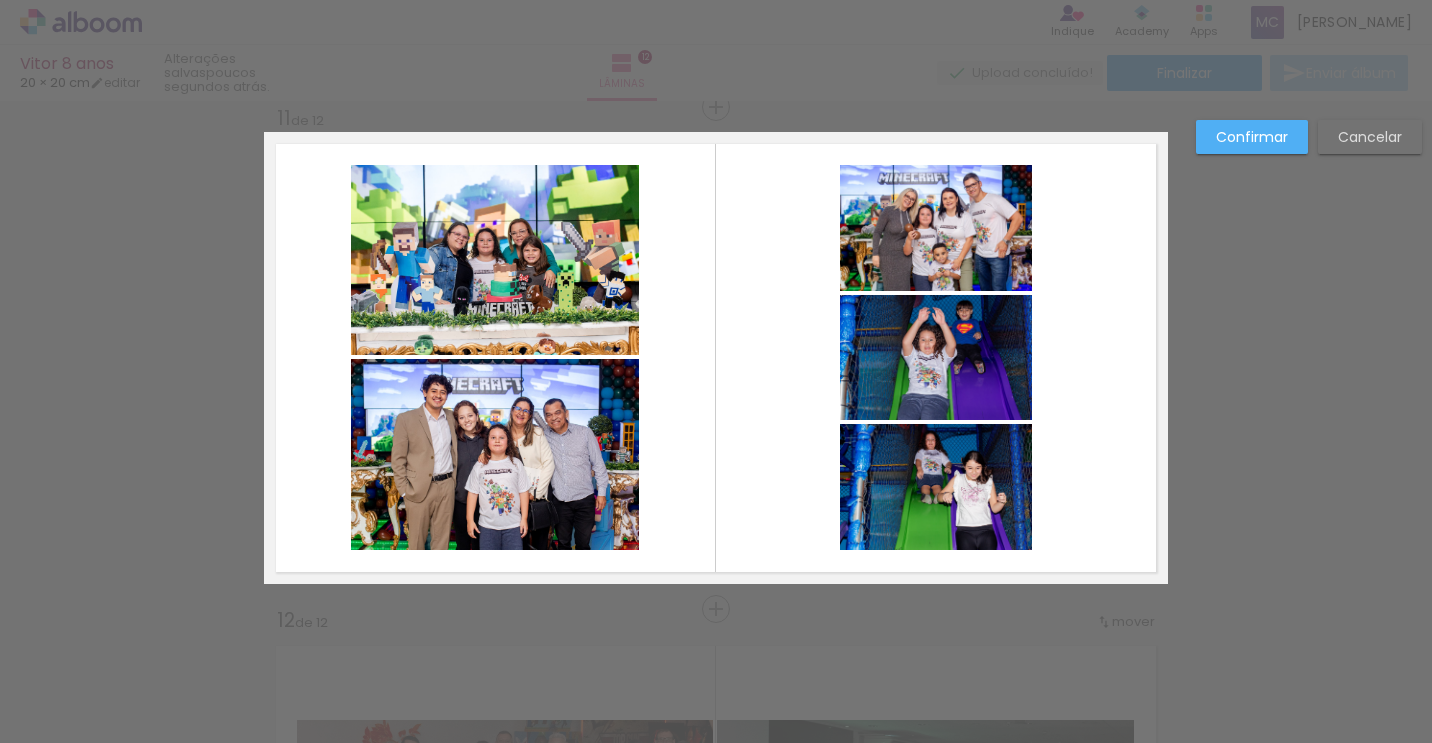 scroll, scrollTop: 5045, scrollLeft: 0, axis: vertical 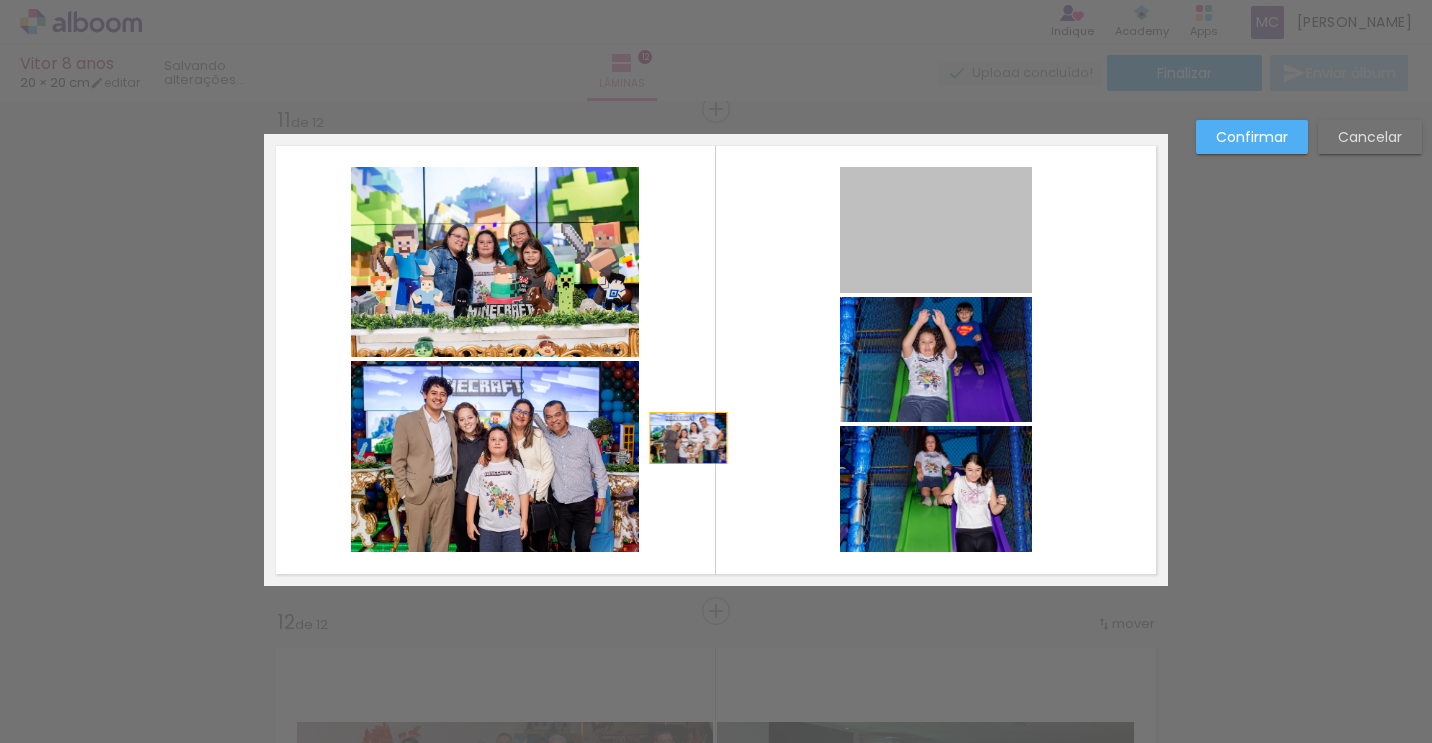 drag, startPoint x: 914, startPoint y: 239, endPoint x: 681, endPoint y: 439, distance: 307.06512 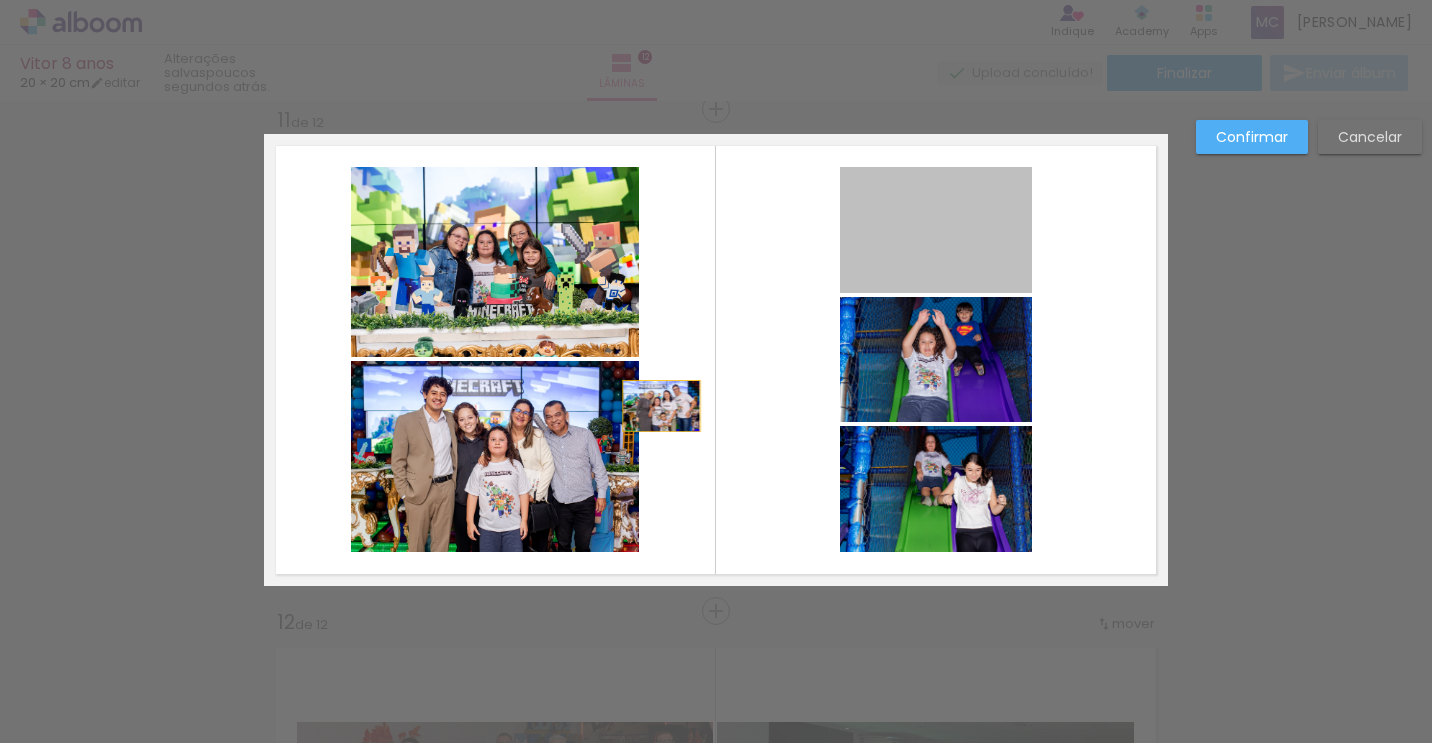 drag, startPoint x: 987, startPoint y: 232, endPoint x: 659, endPoint y: 401, distance: 368.97833 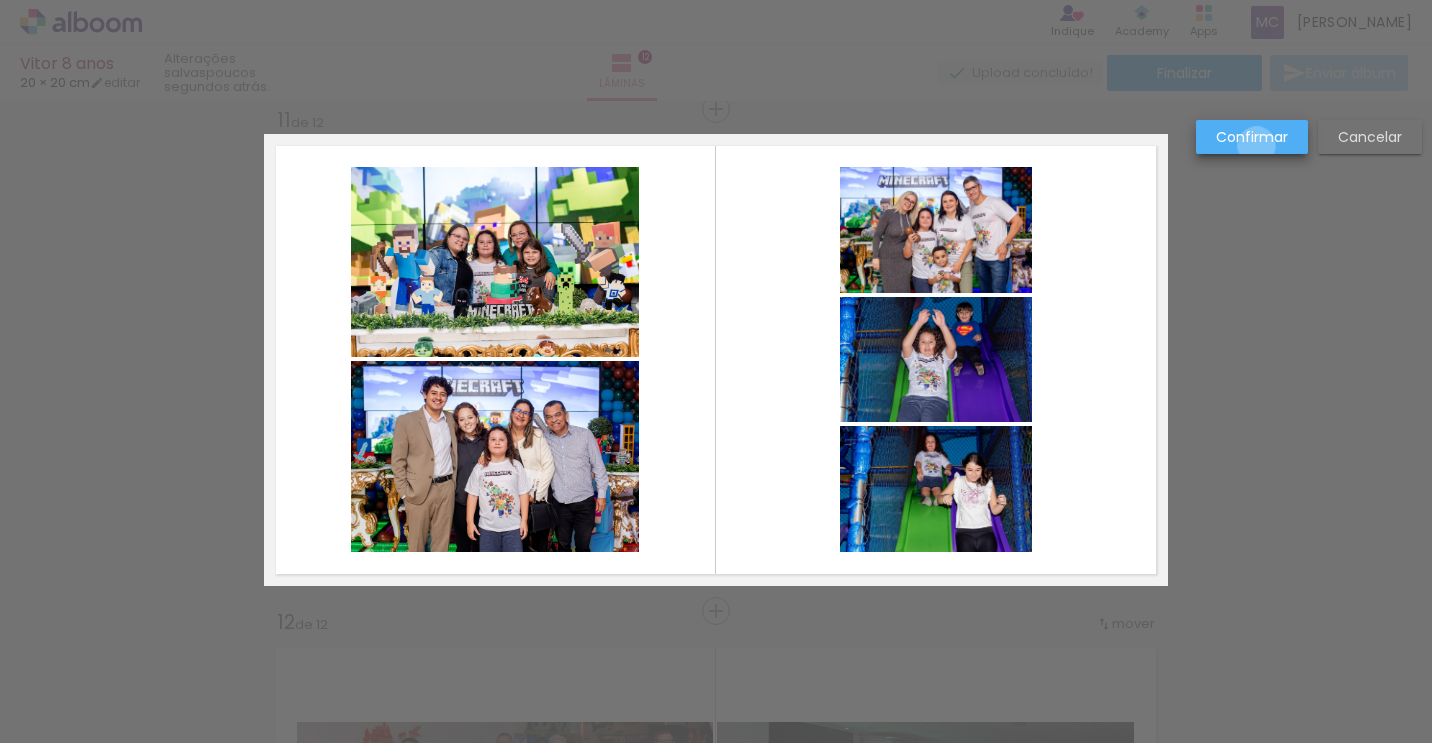 click on "Confirmar" at bounding box center (0, 0) 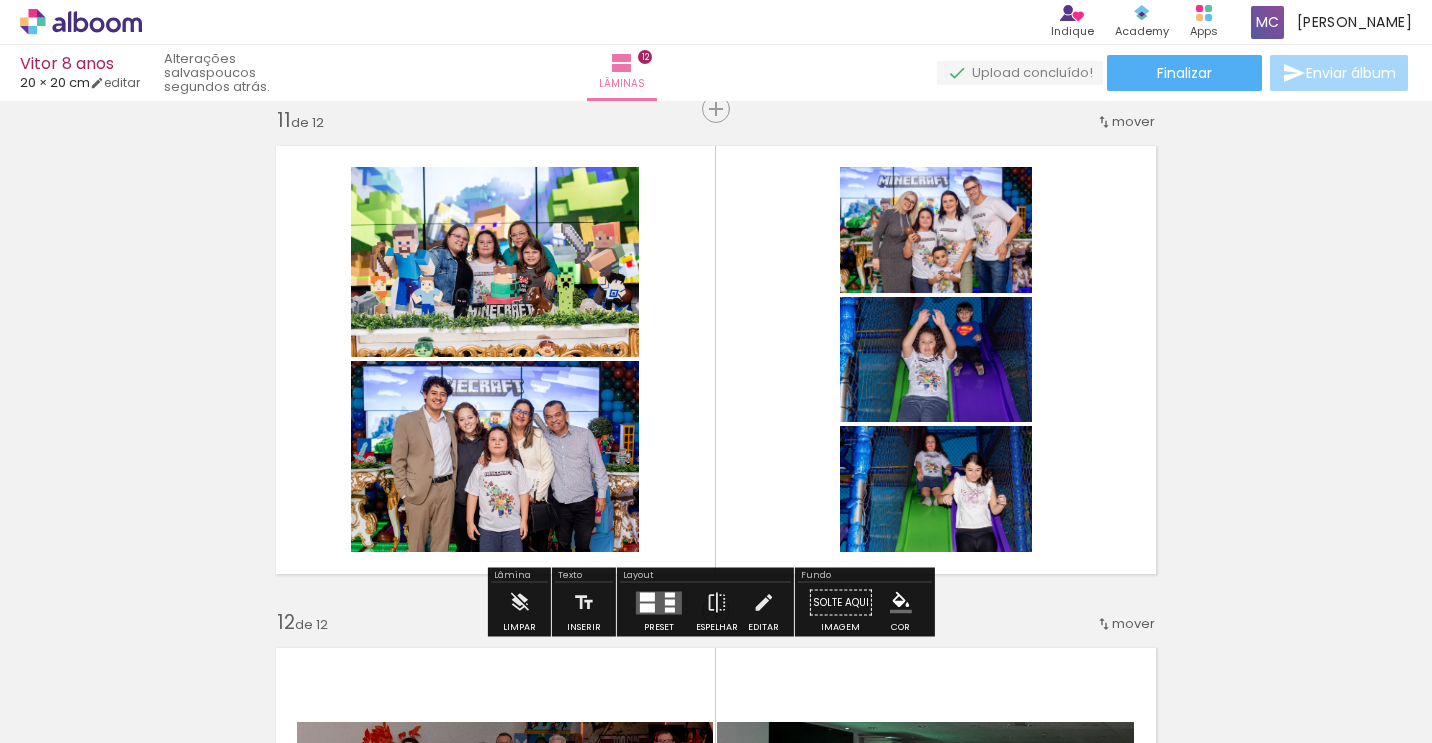 click at bounding box center (659, 602) 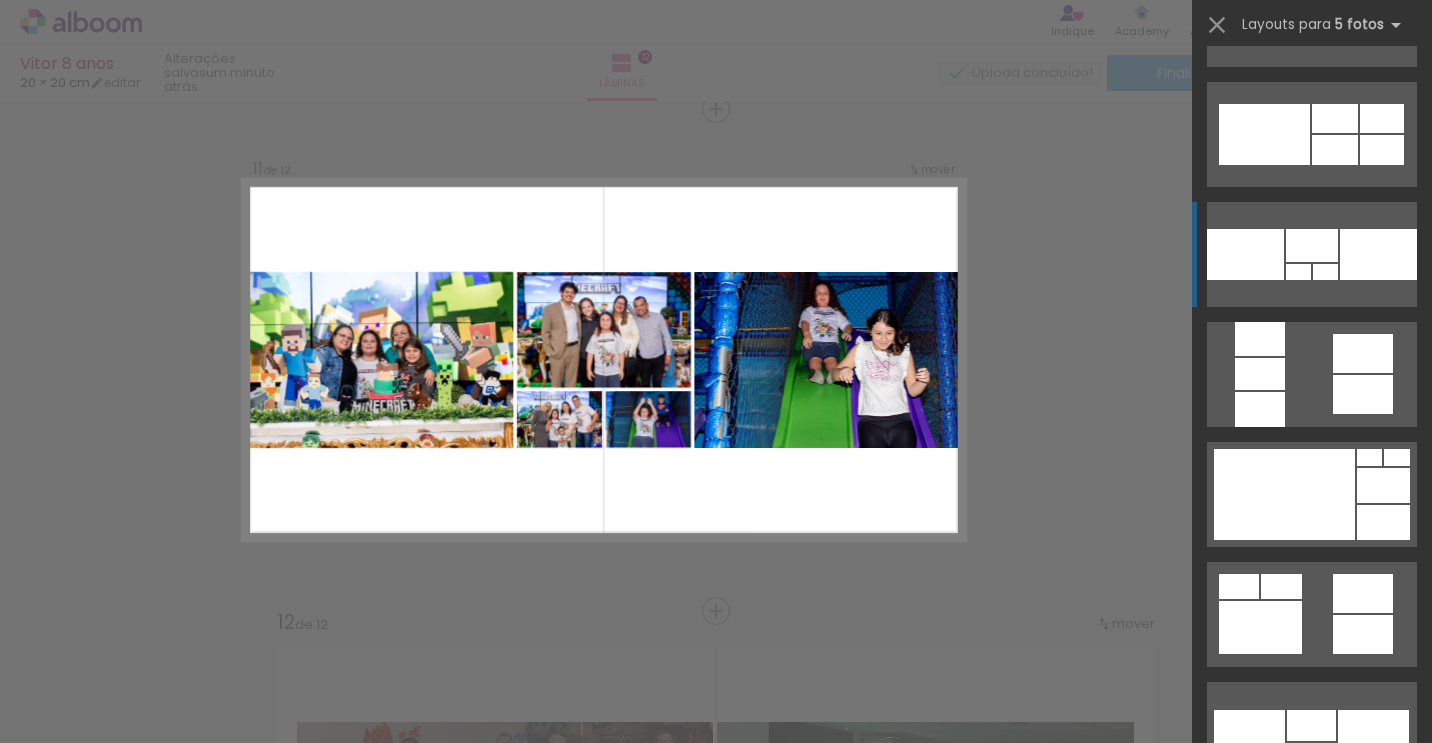 scroll, scrollTop: 8024, scrollLeft: 0, axis: vertical 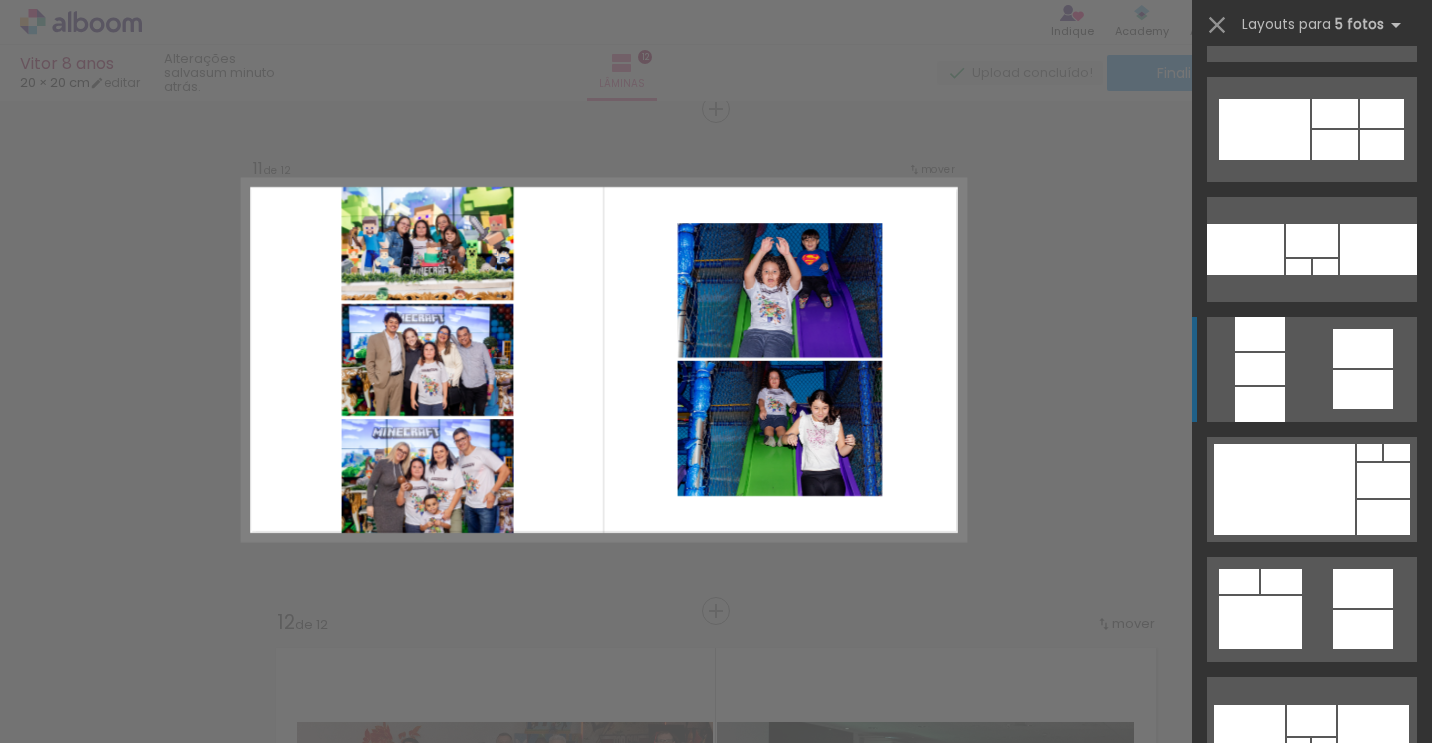 click at bounding box center [1363, 588] 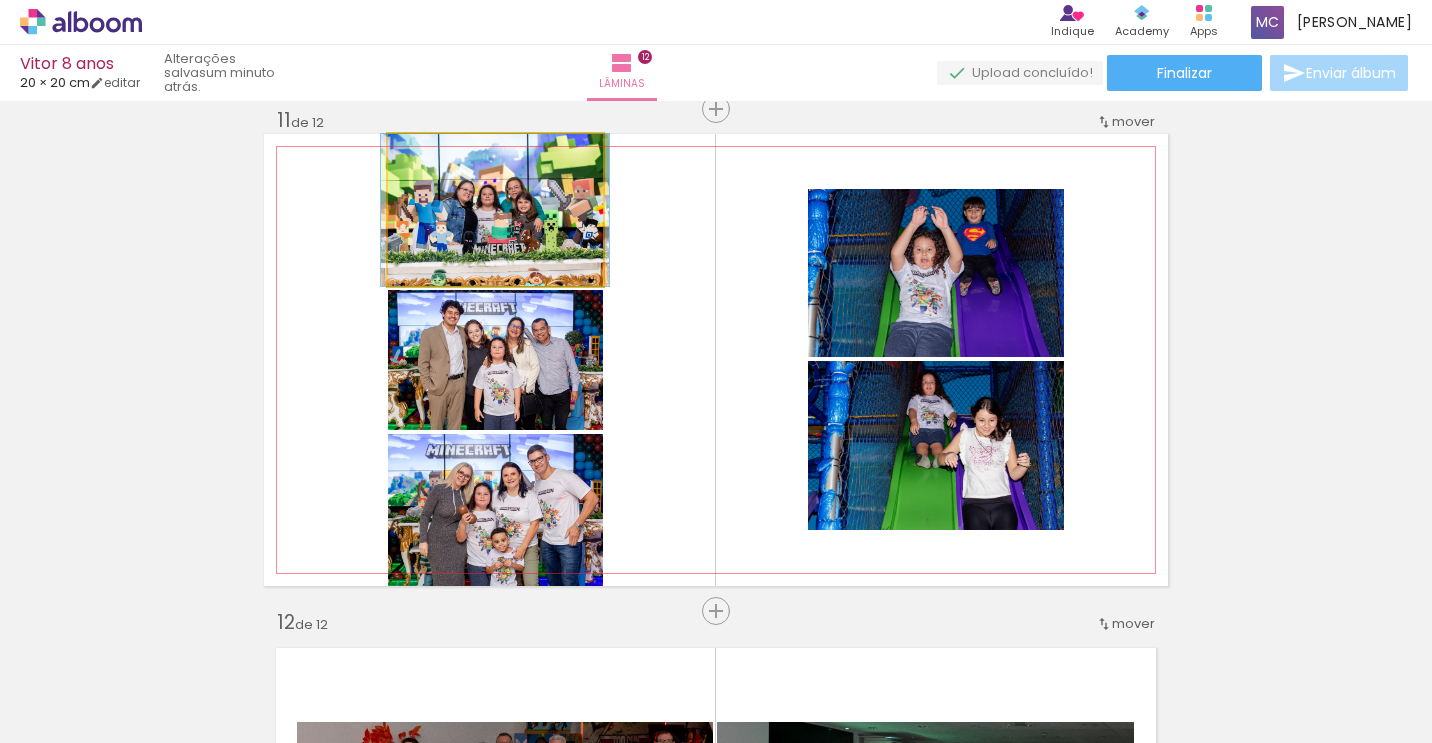 click 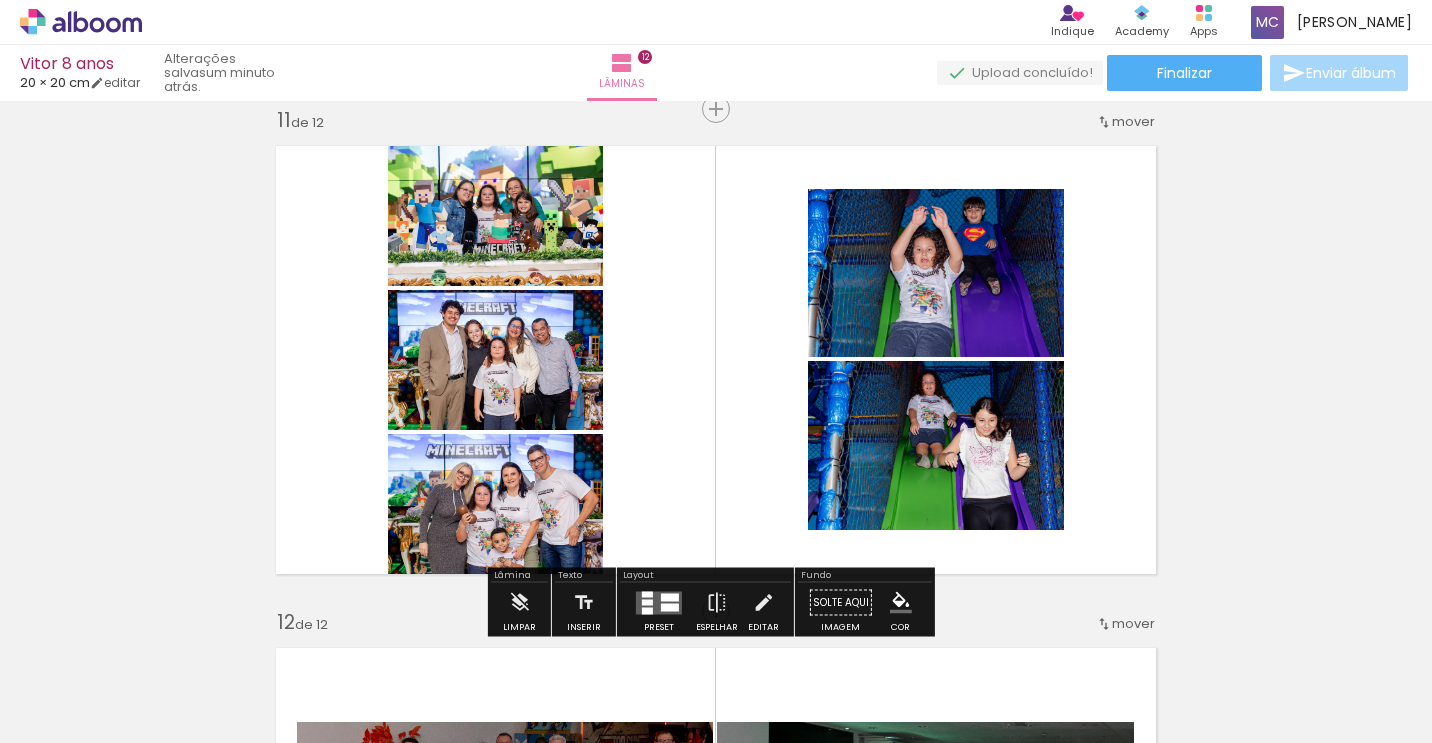 click 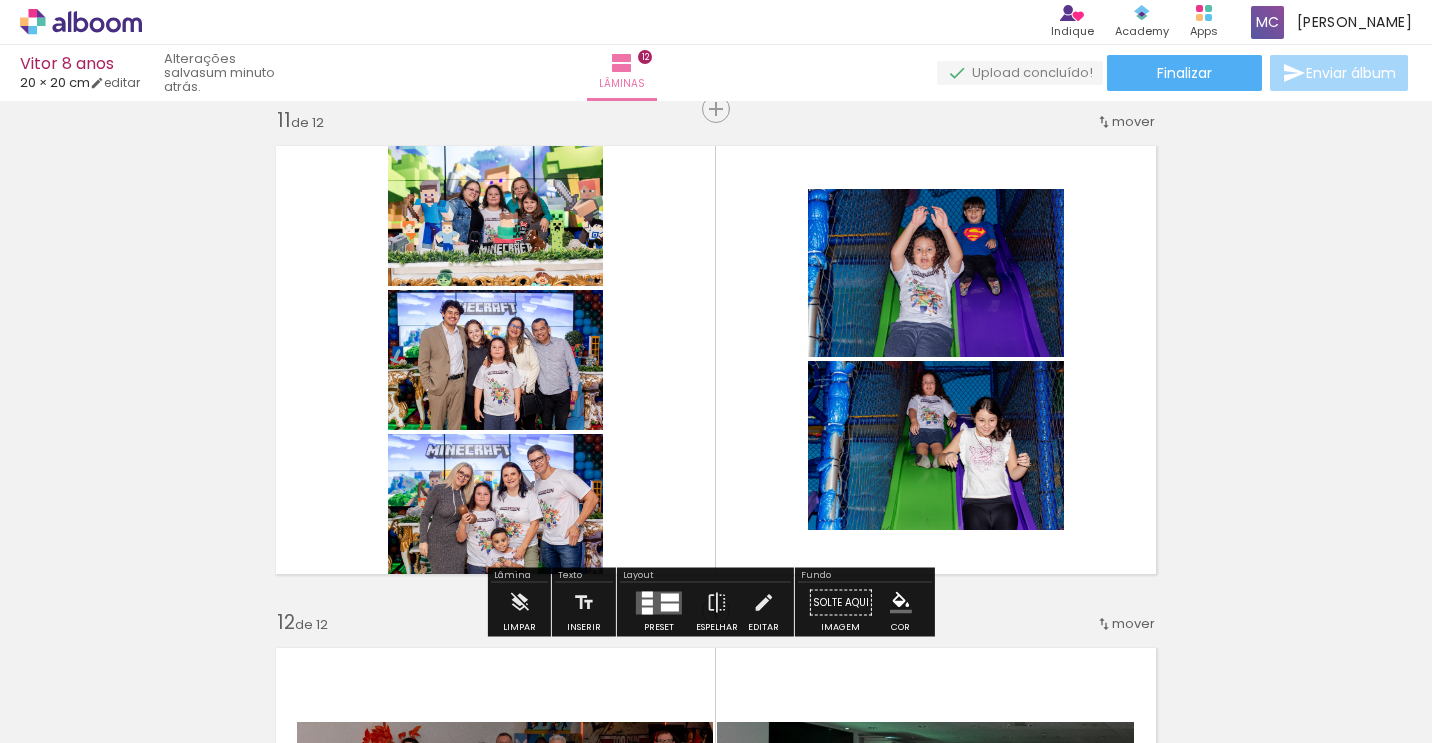 click 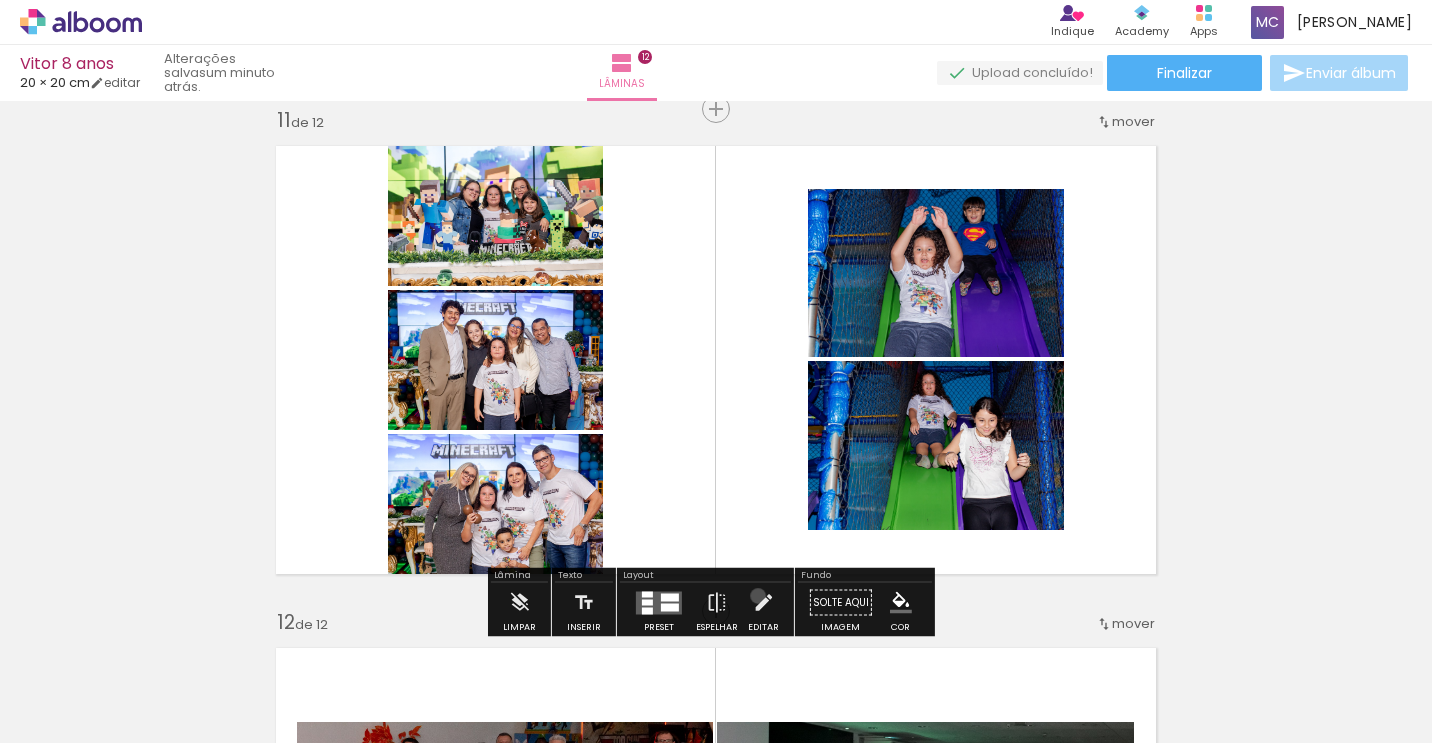 click at bounding box center [763, 603] 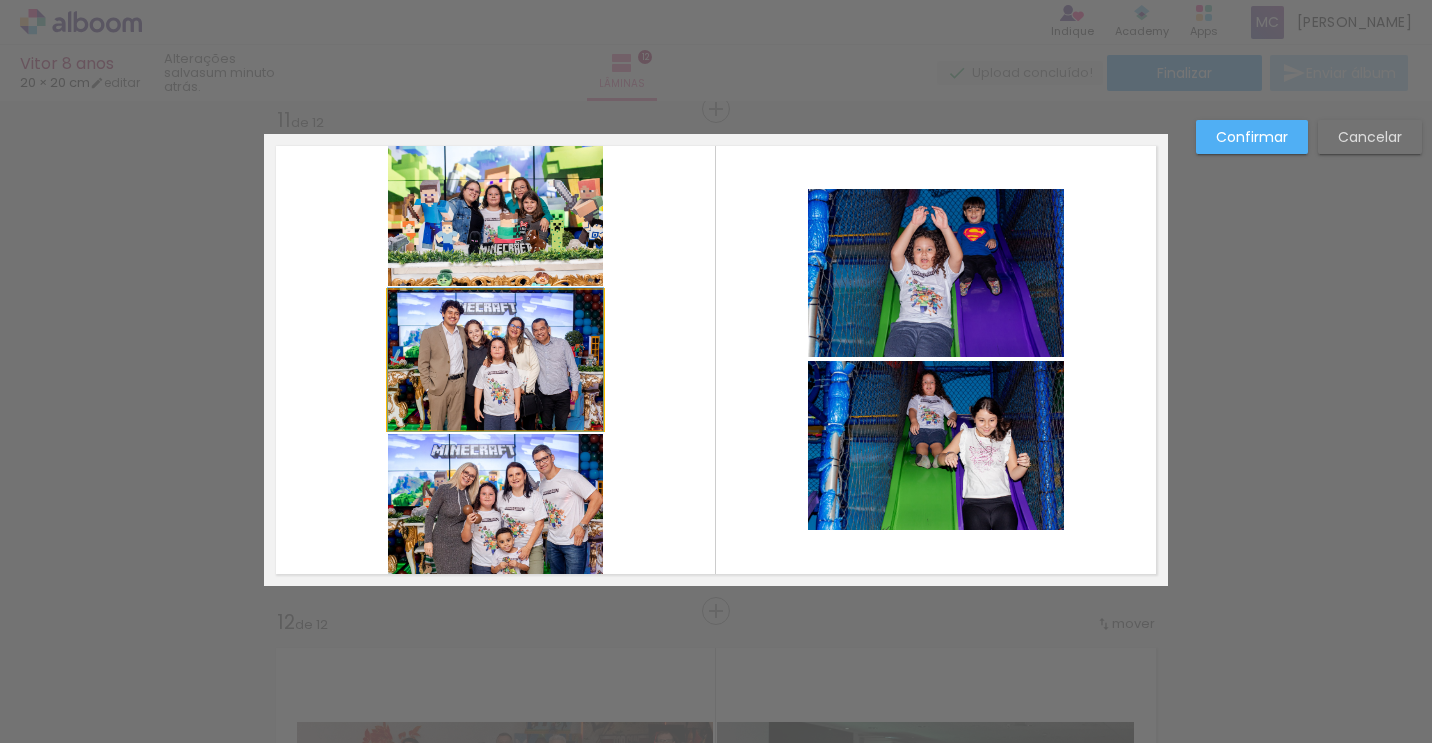click 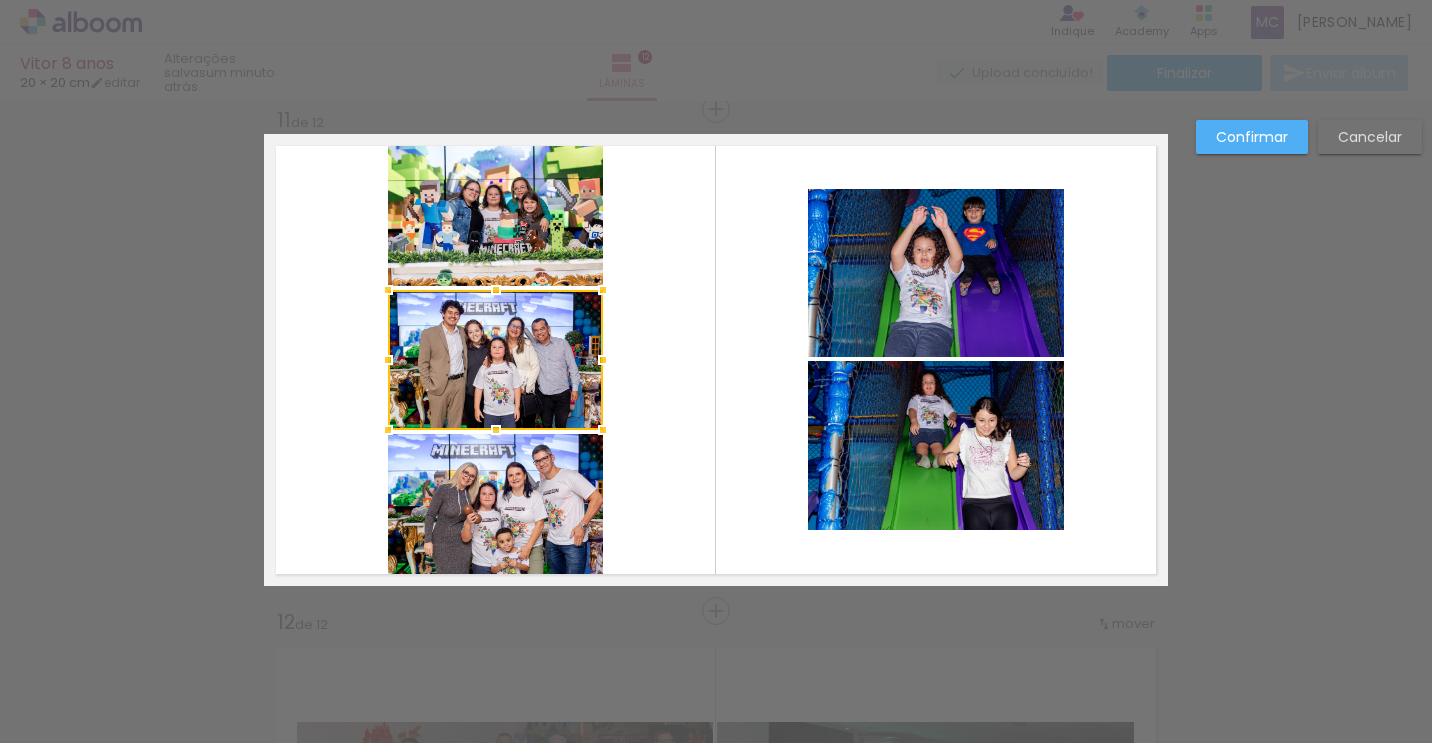 click 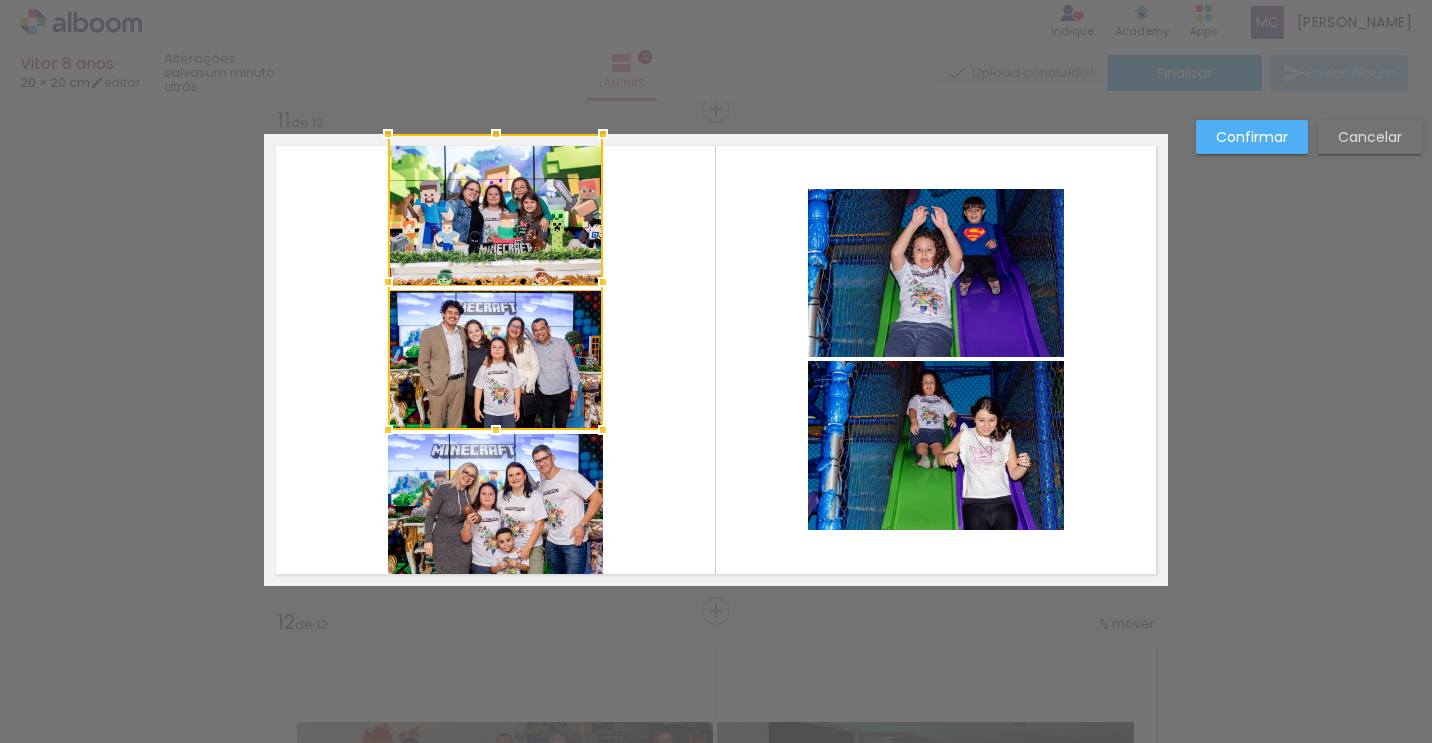 click 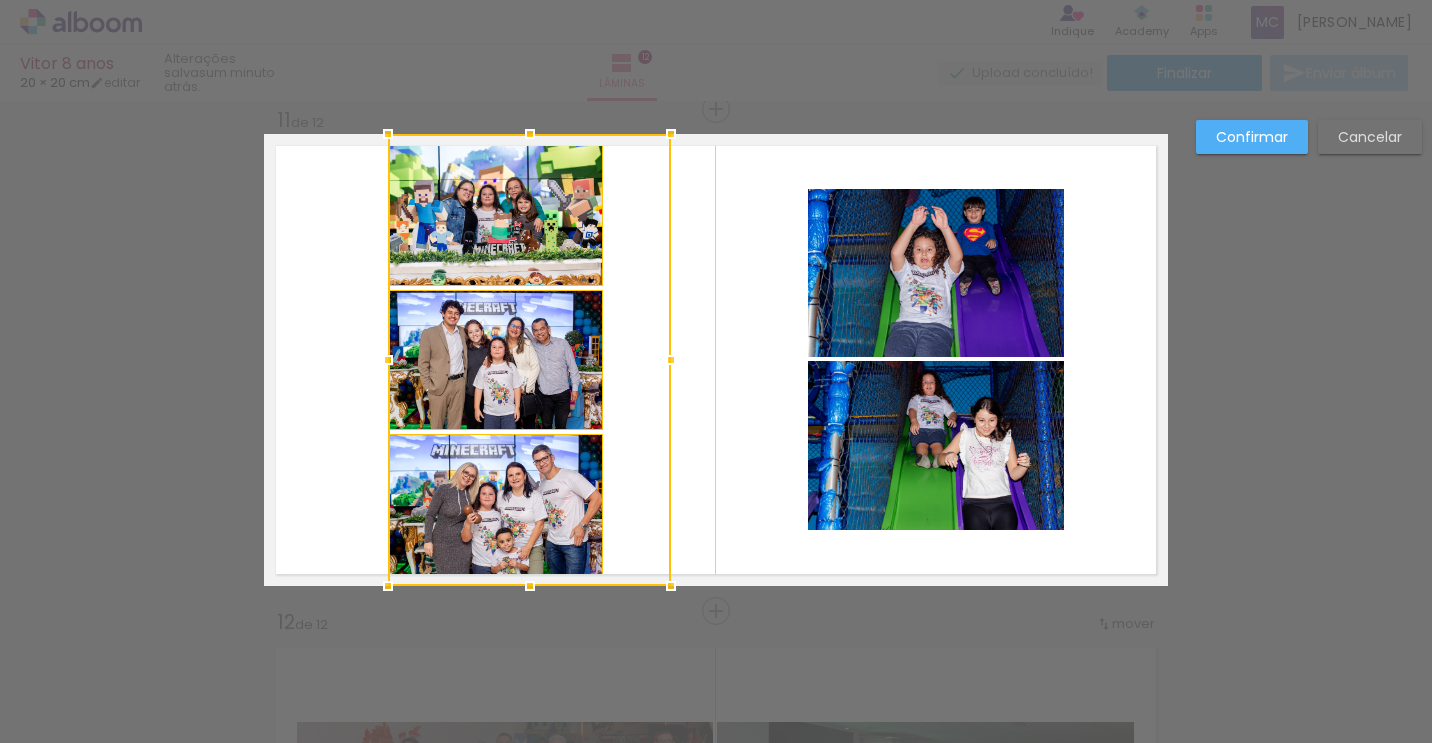 drag, startPoint x: 596, startPoint y: 359, endPoint x: 748, endPoint y: 358, distance: 152.0033 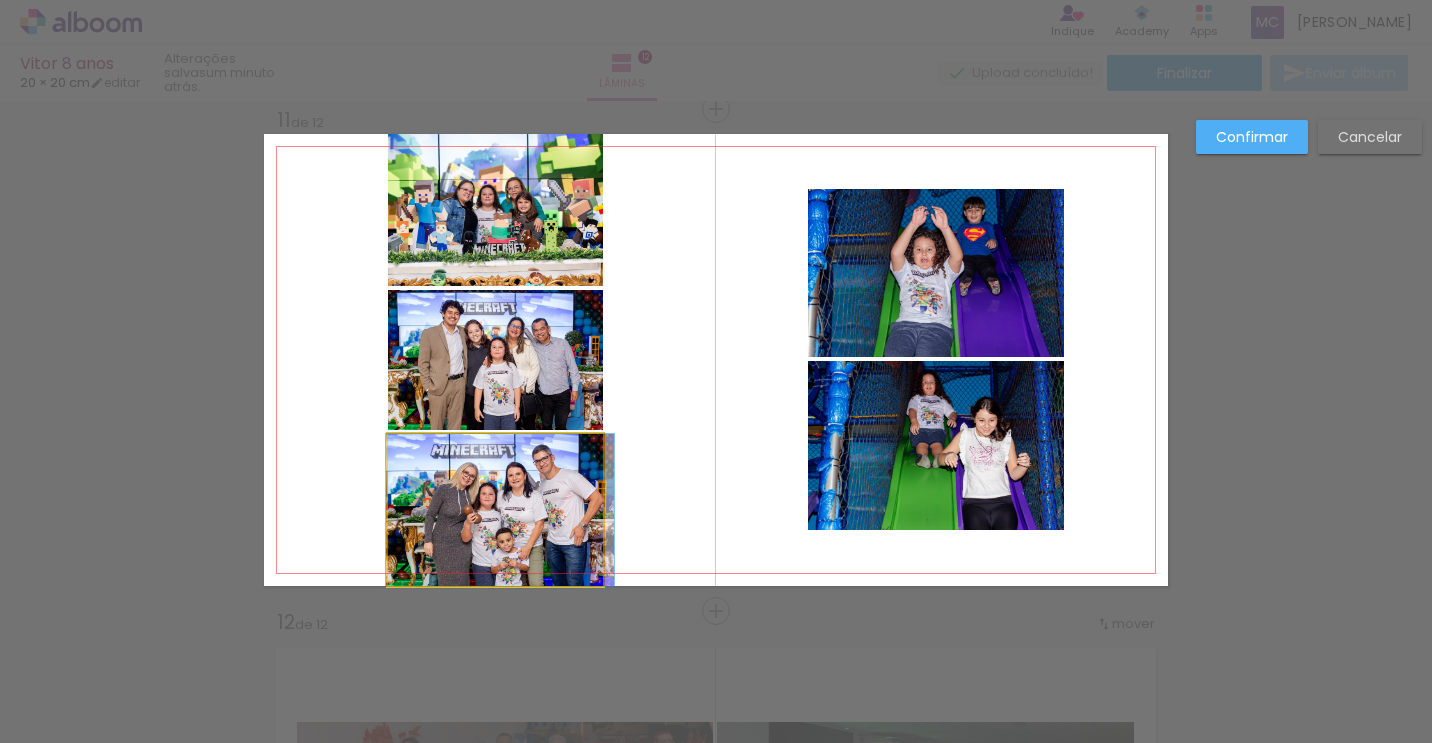 click 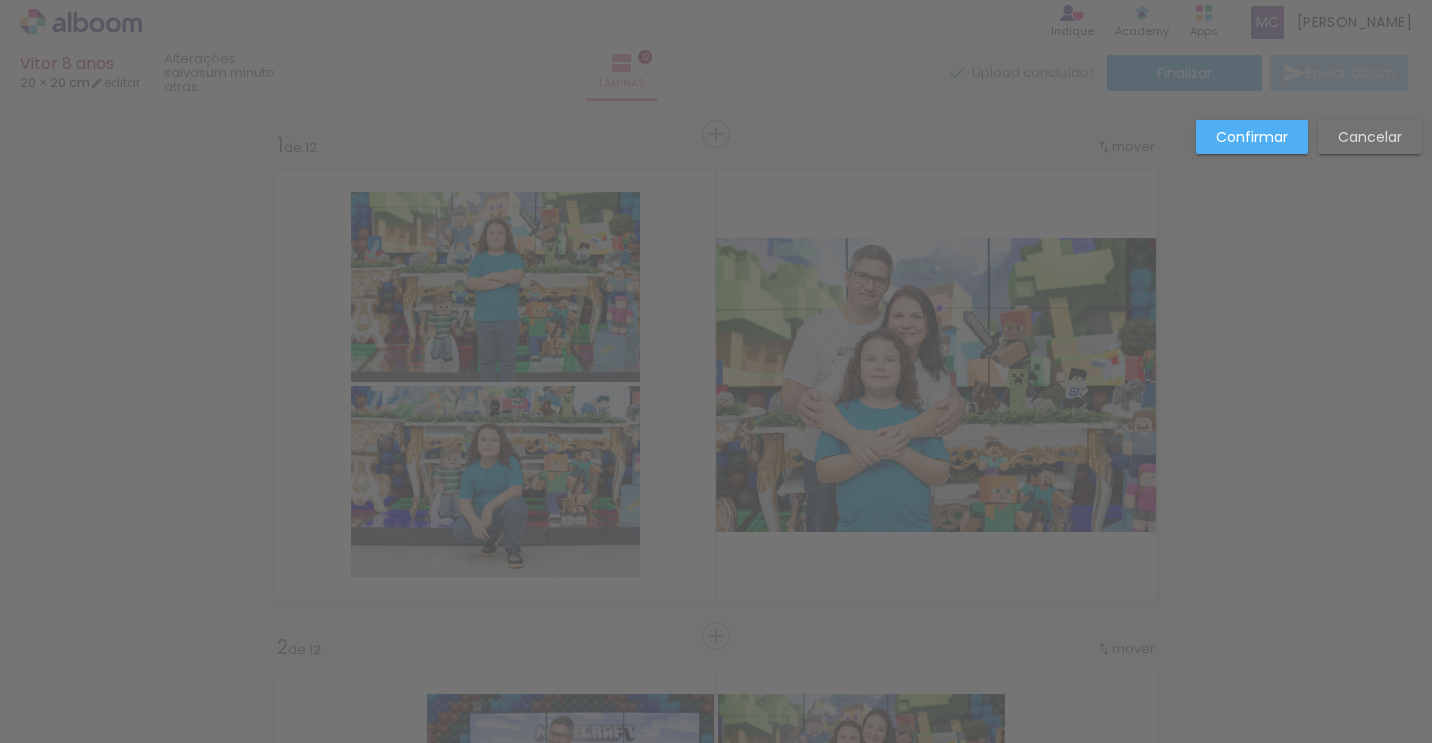 scroll, scrollTop: 0, scrollLeft: 0, axis: both 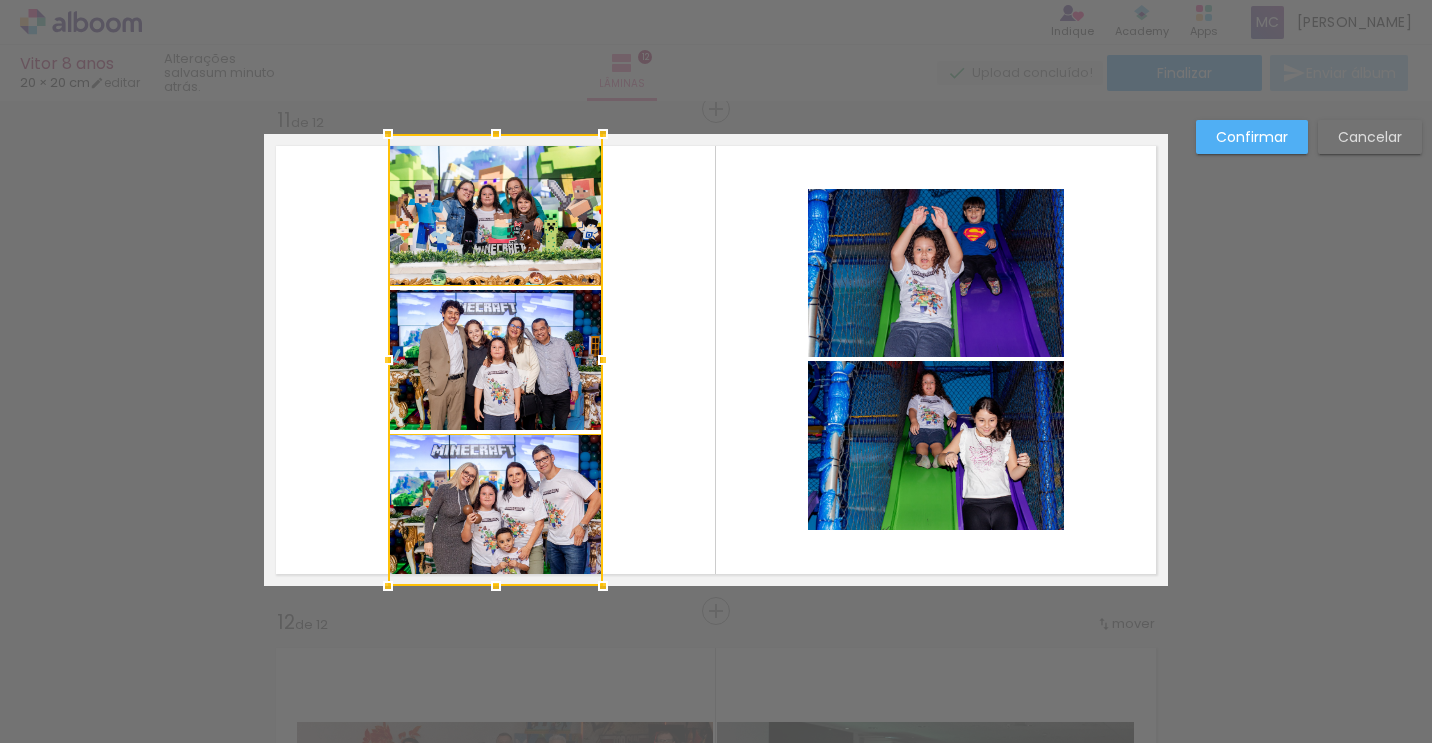 click at bounding box center (495, 360) 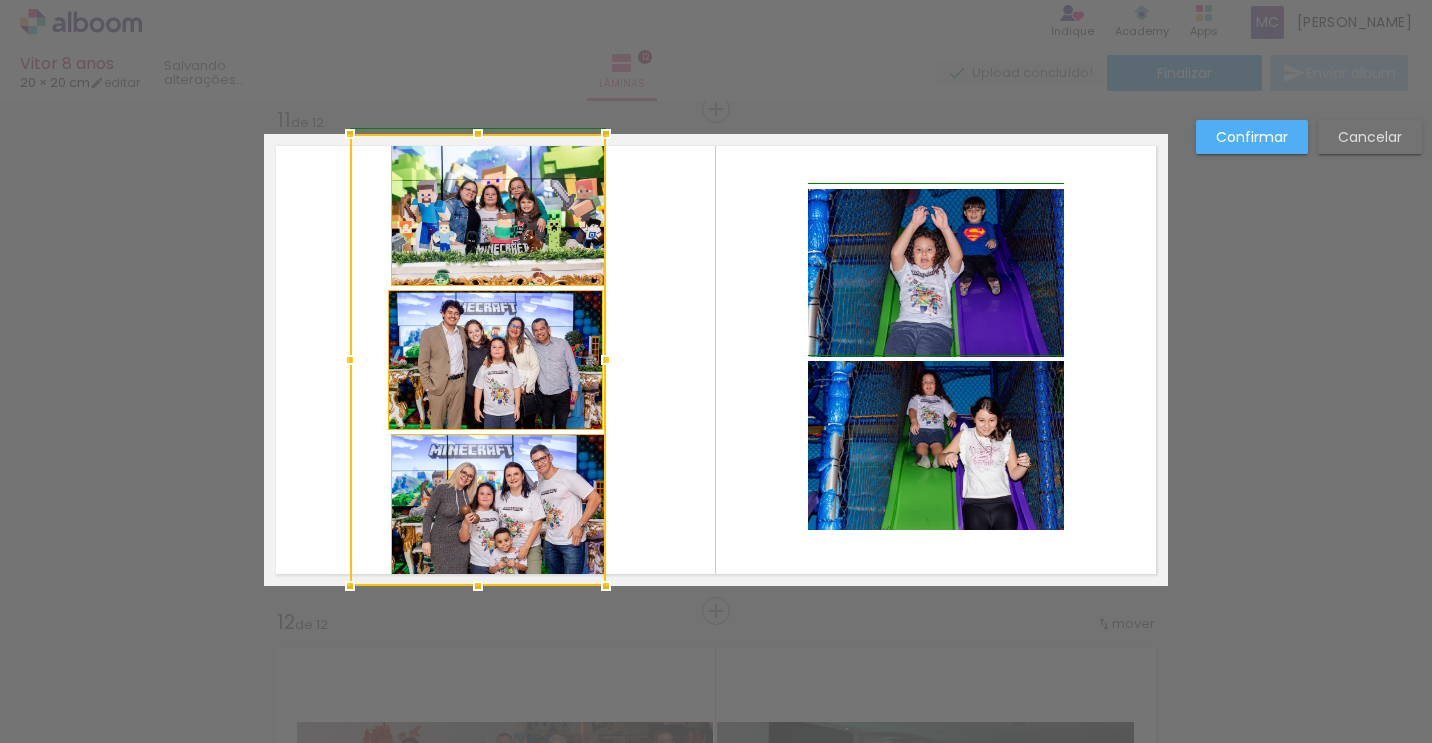 drag, startPoint x: 380, startPoint y: 357, endPoint x: 375, endPoint y: 347, distance: 11.18034 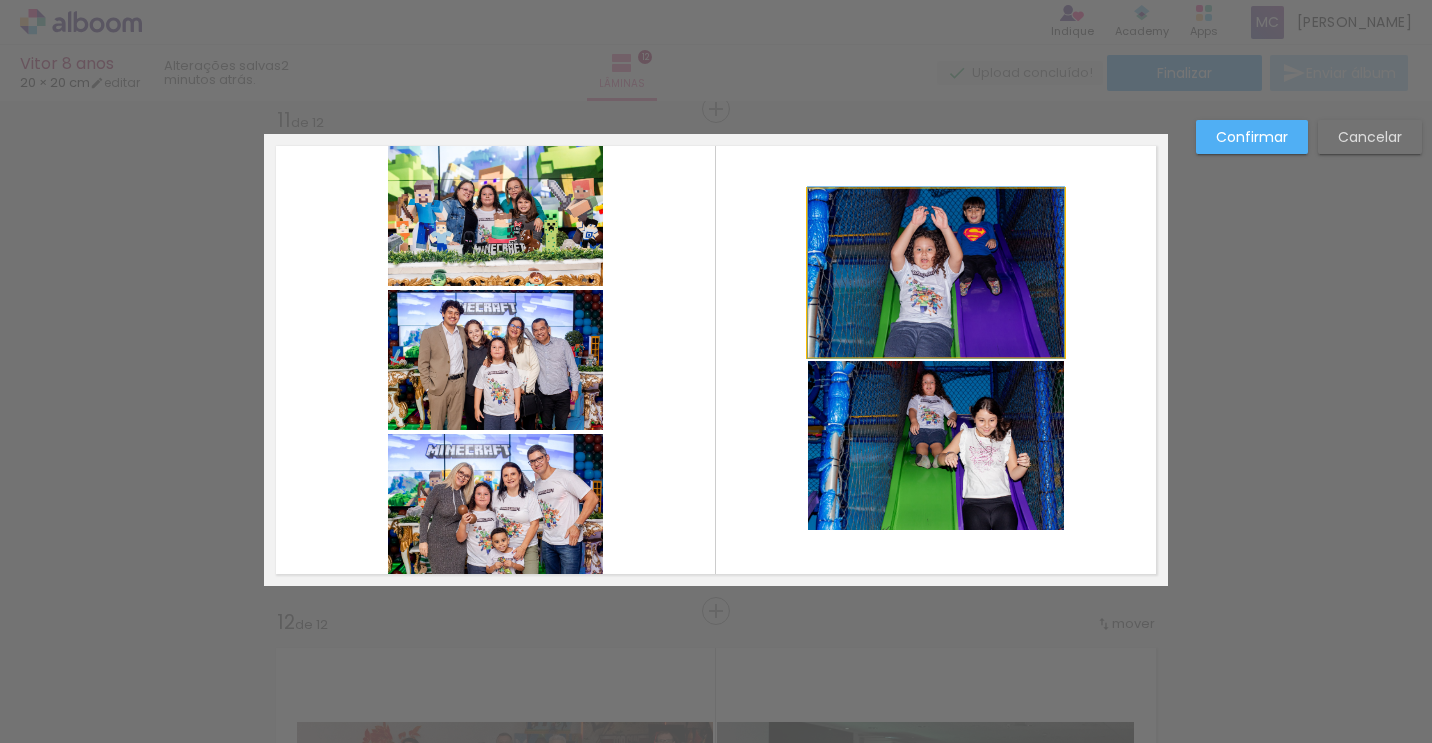 click 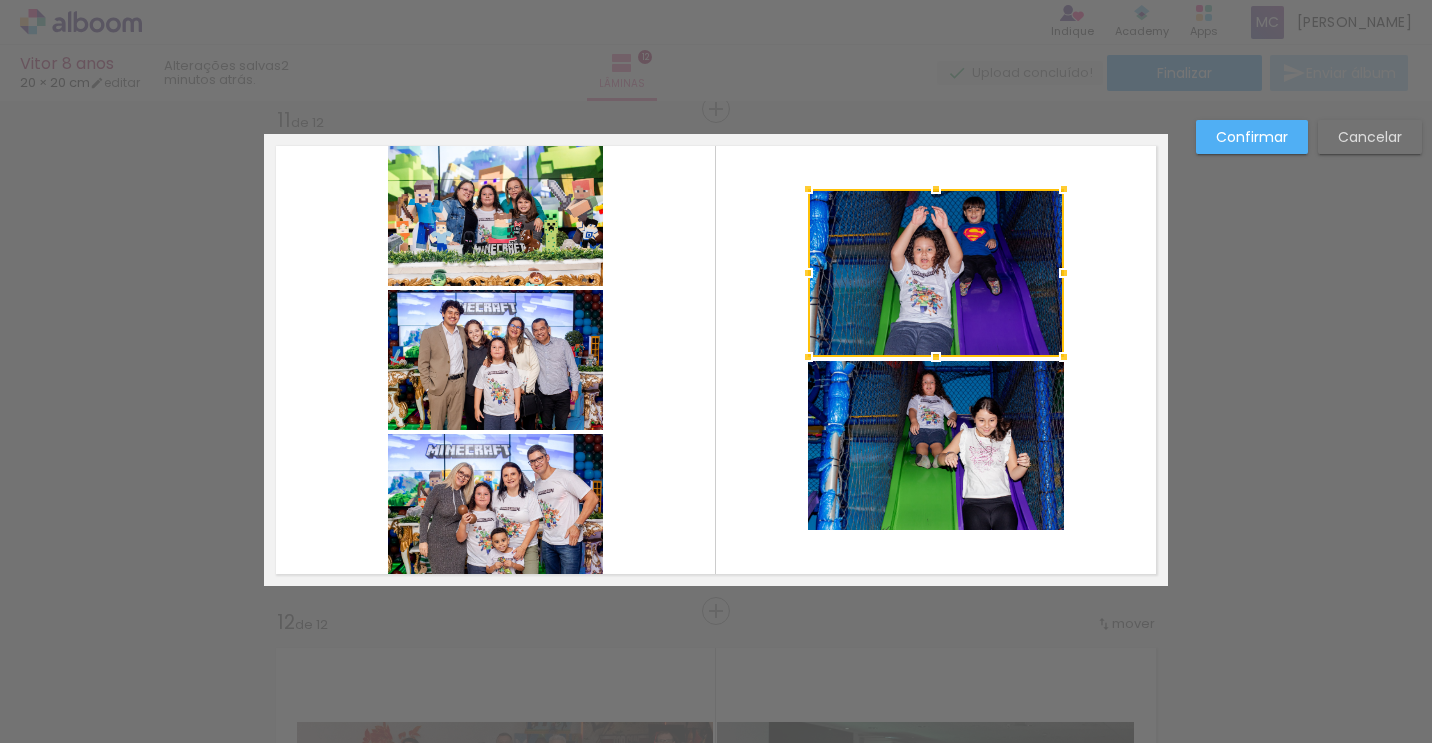 click 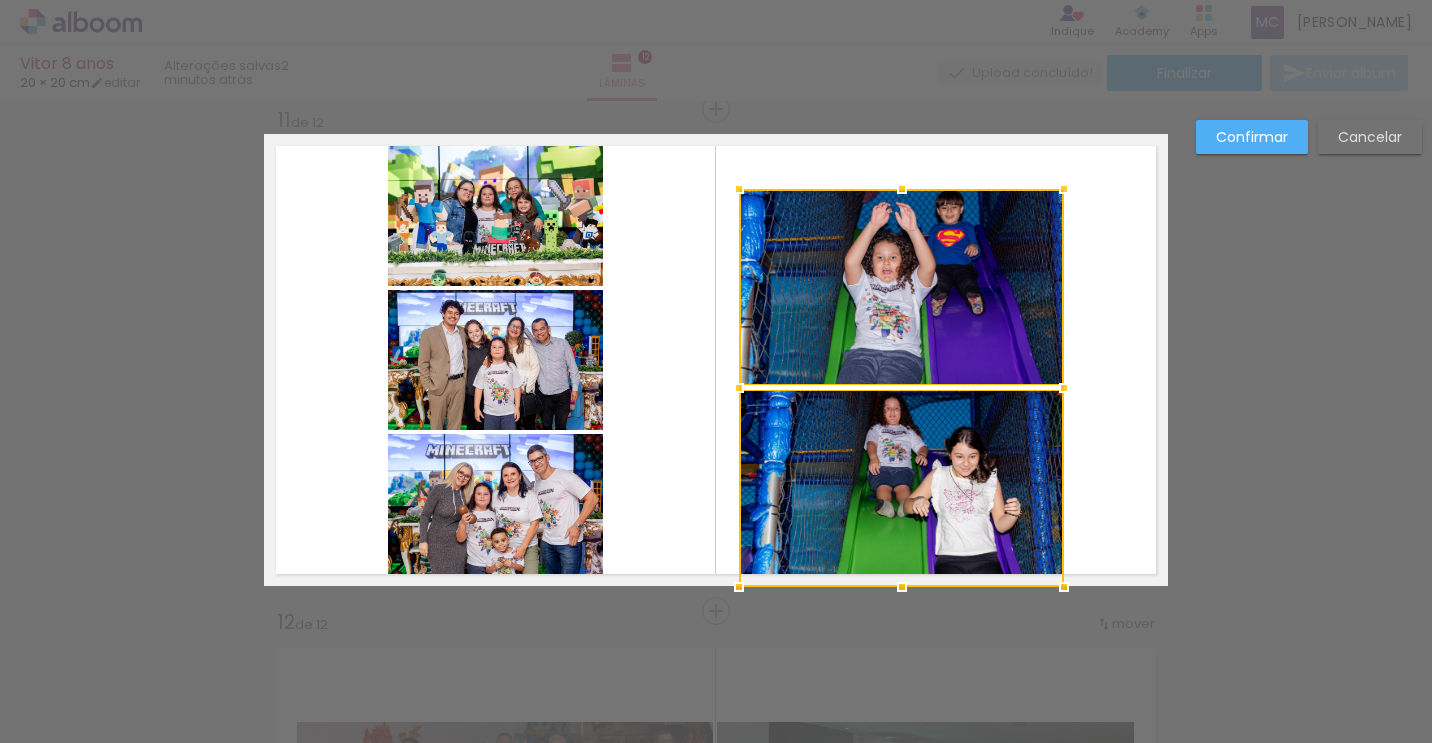 drag, startPoint x: 802, startPoint y: 529, endPoint x: 736, endPoint y: 580, distance: 83.40863 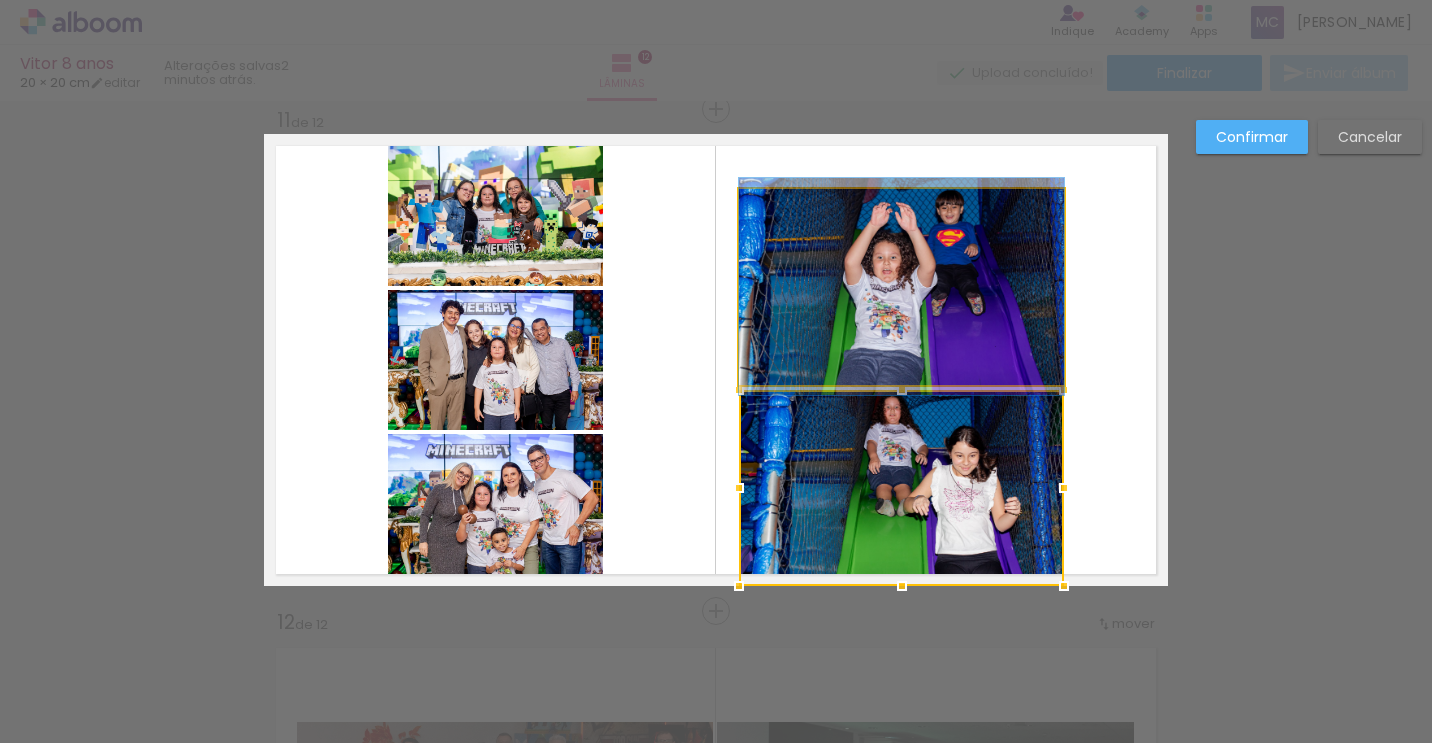 drag, startPoint x: 868, startPoint y: 318, endPoint x: 874, endPoint y: 327, distance: 10.816654 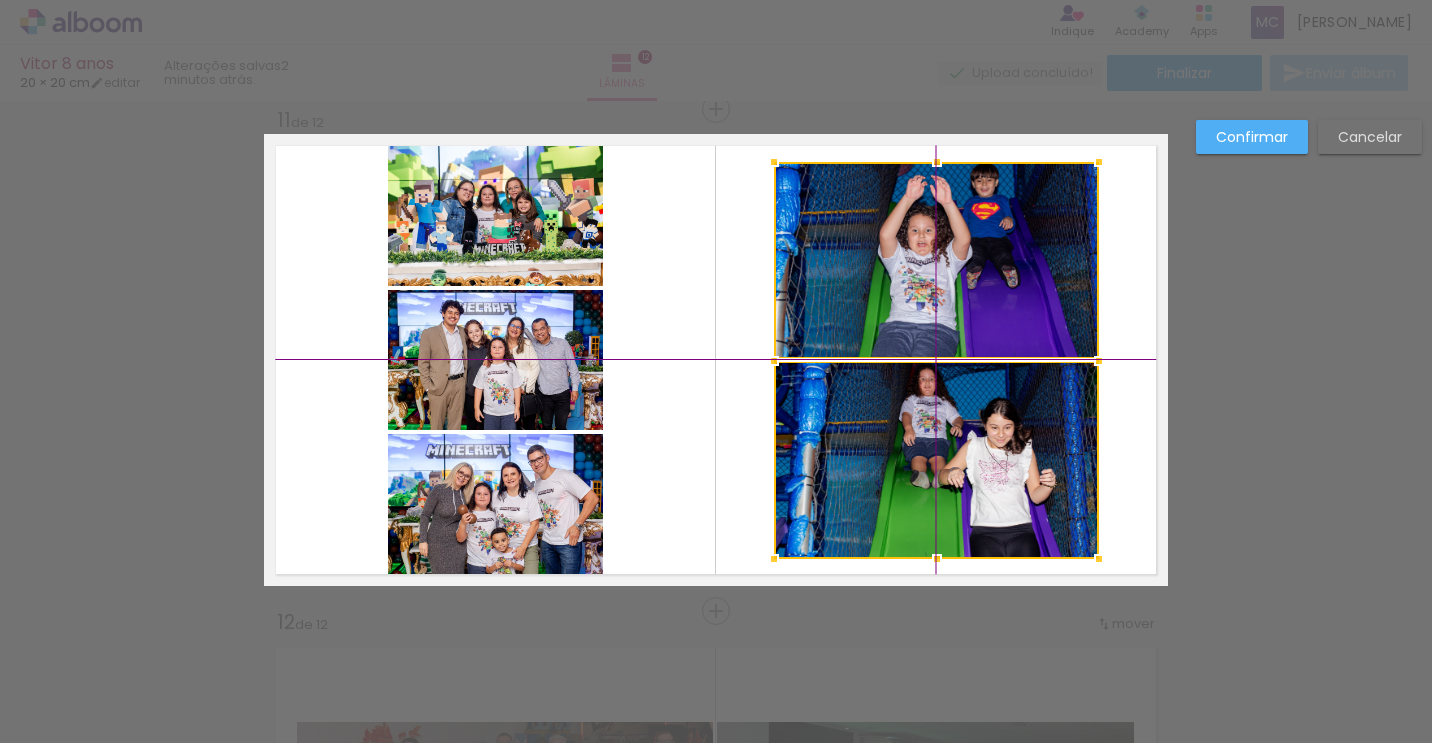 drag, startPoint x: 873, startPoint y: 464, endPoint x: 989, endPoint y: 445, distance: 117.54574 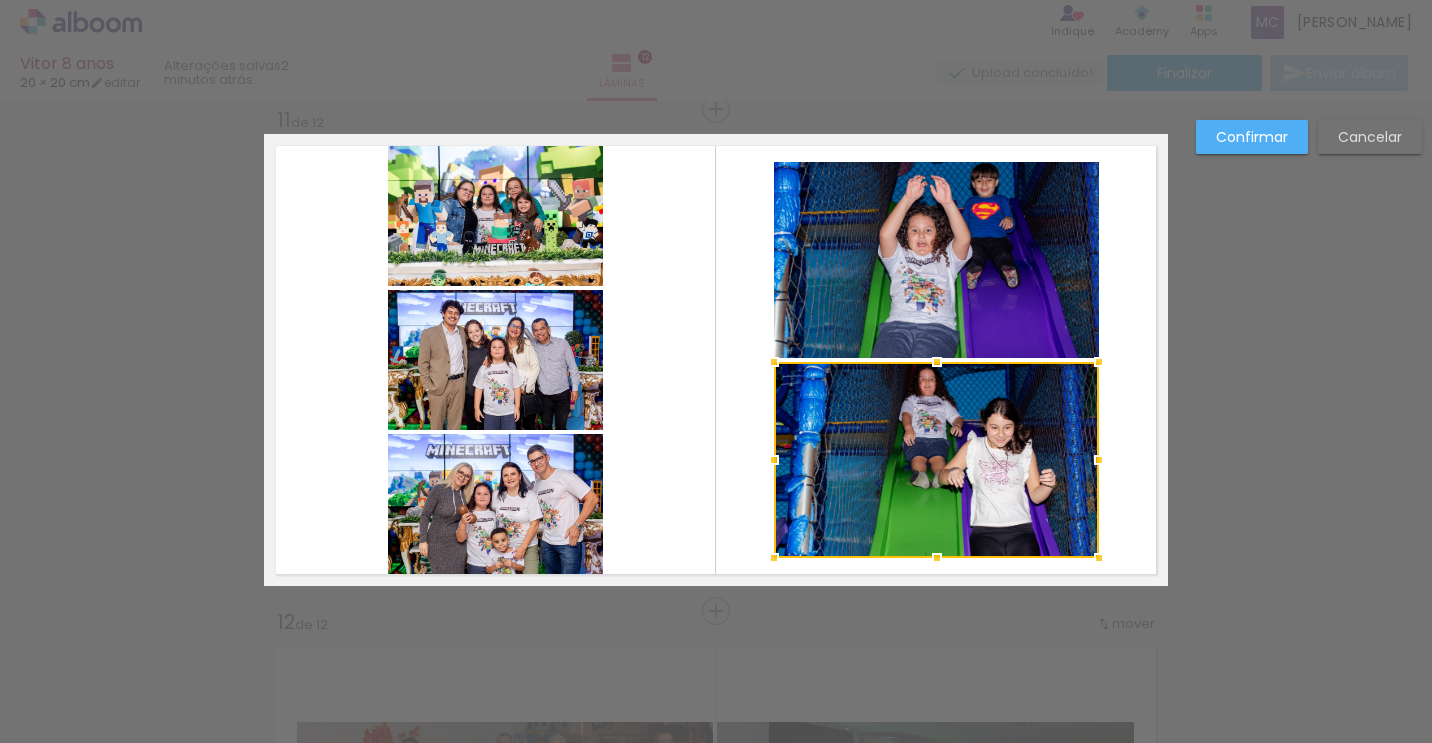 click 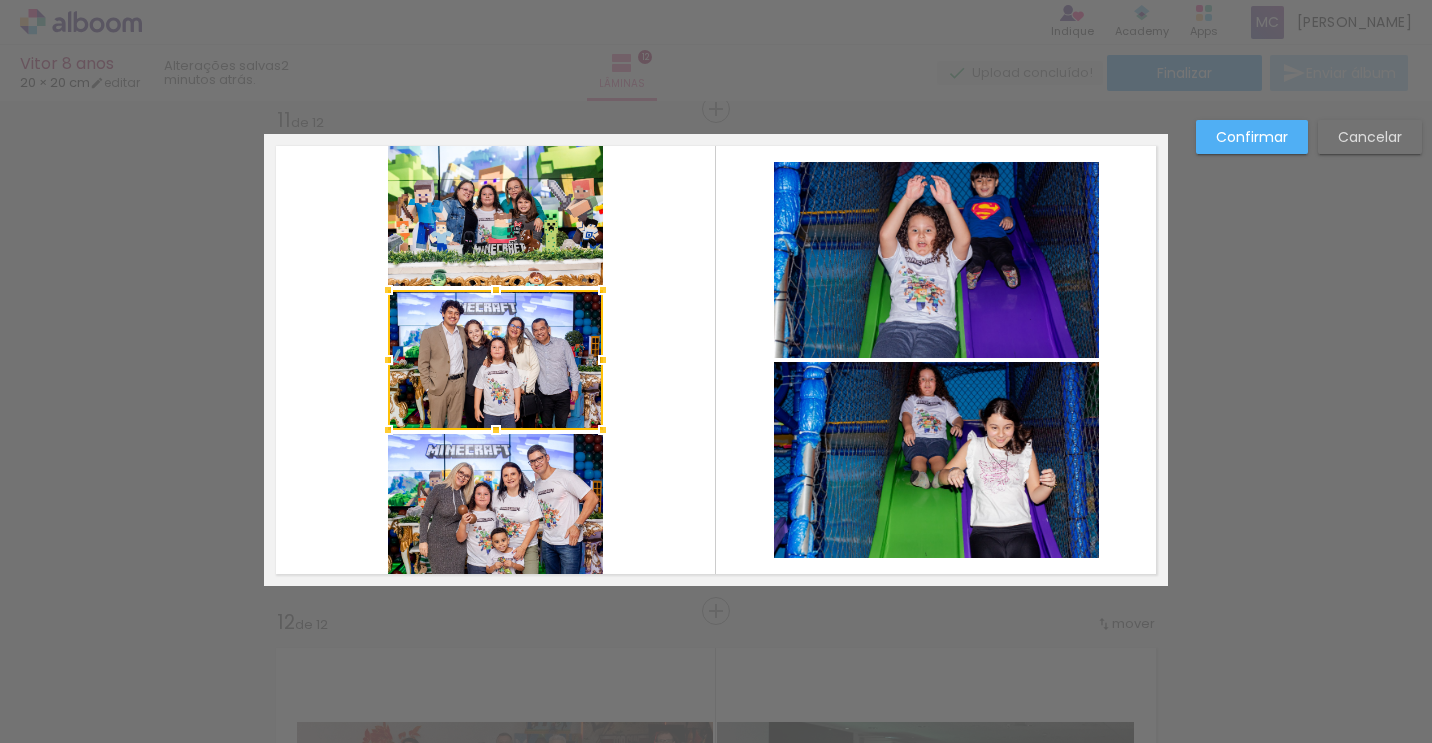 click 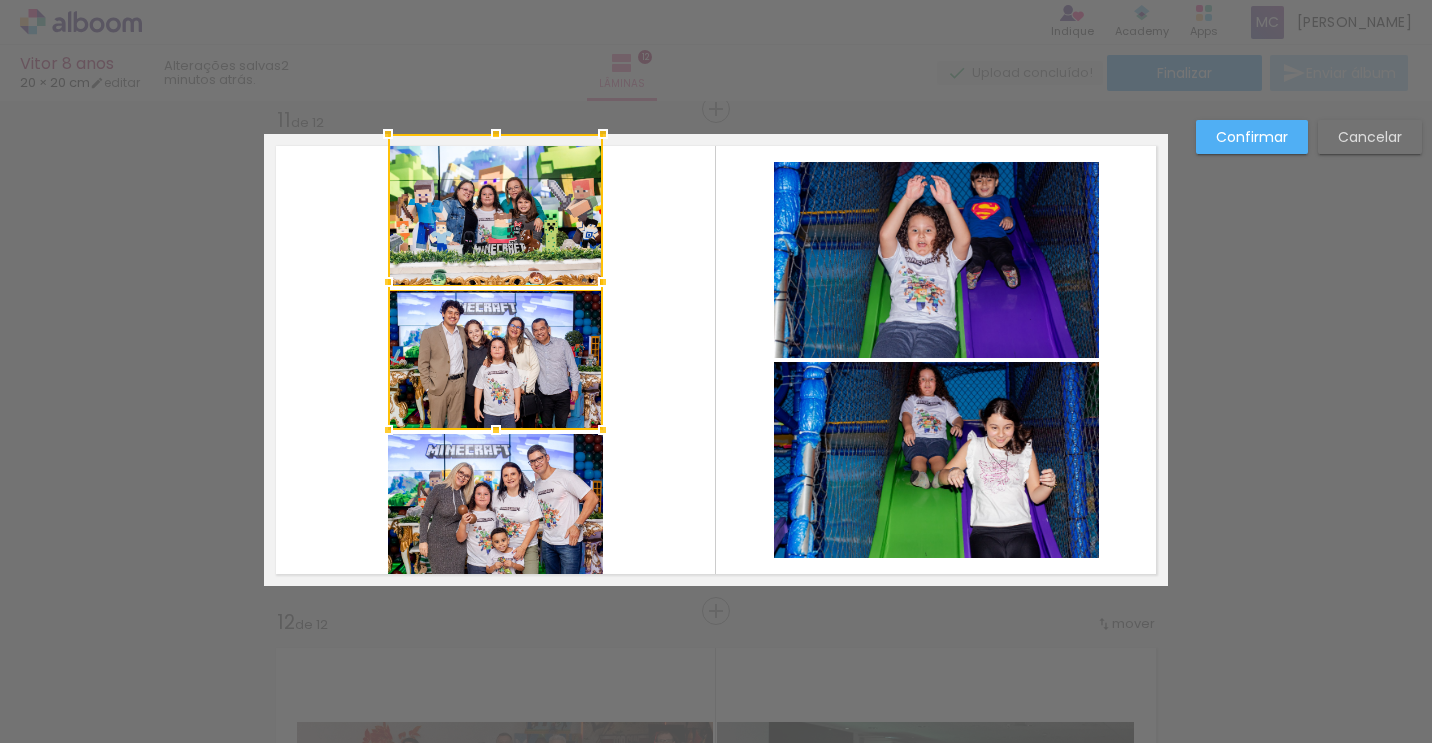 click 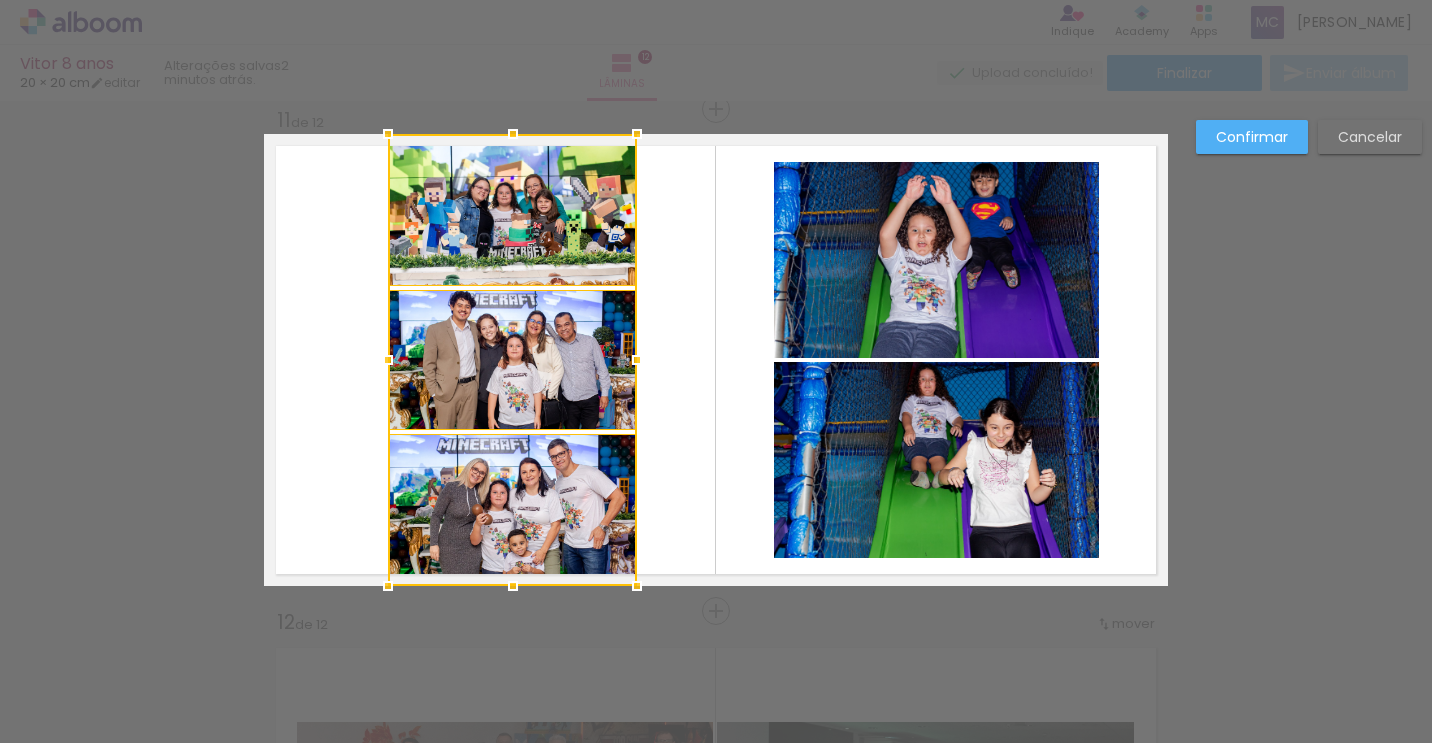 drag, startPoint x: 599, startPoint y: 365, endPoint x: 639, endPoint y: 369, distance: 40.1995 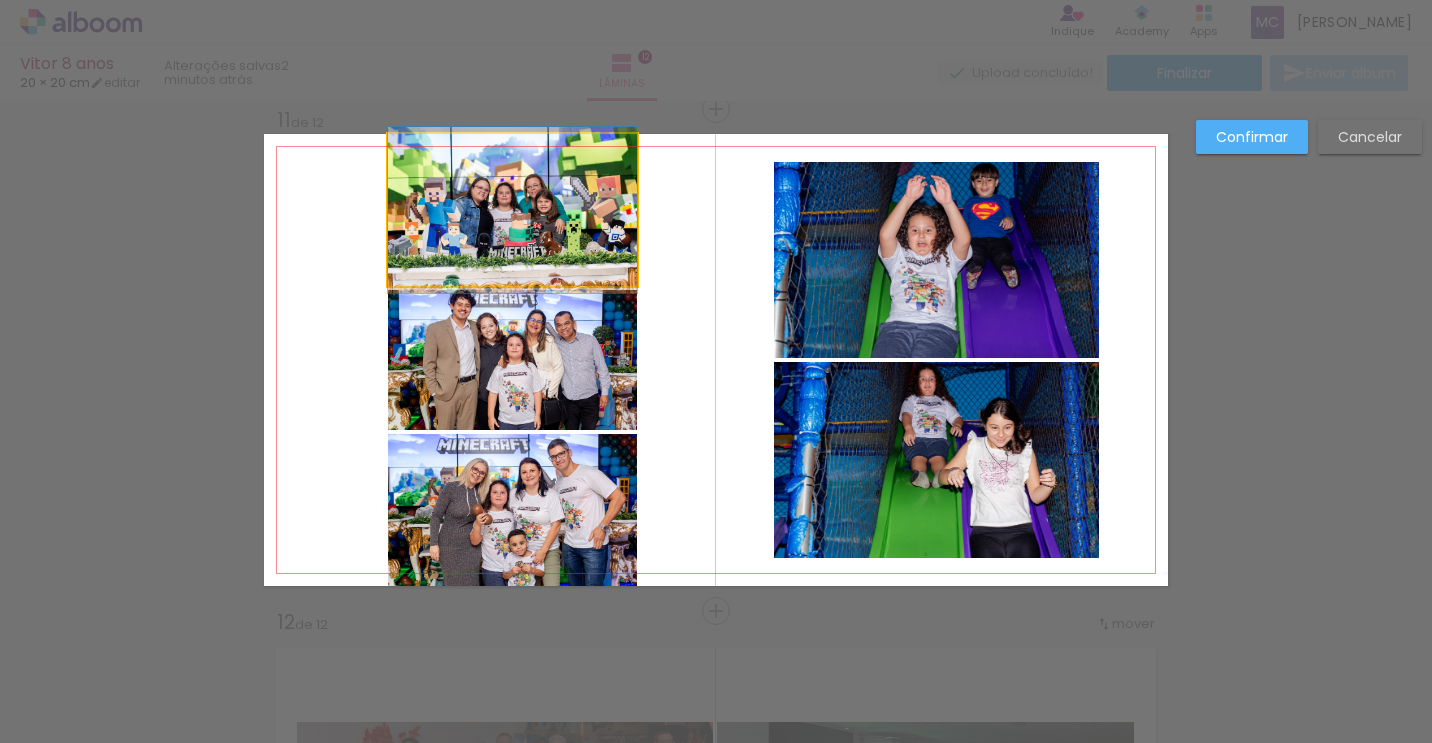 click 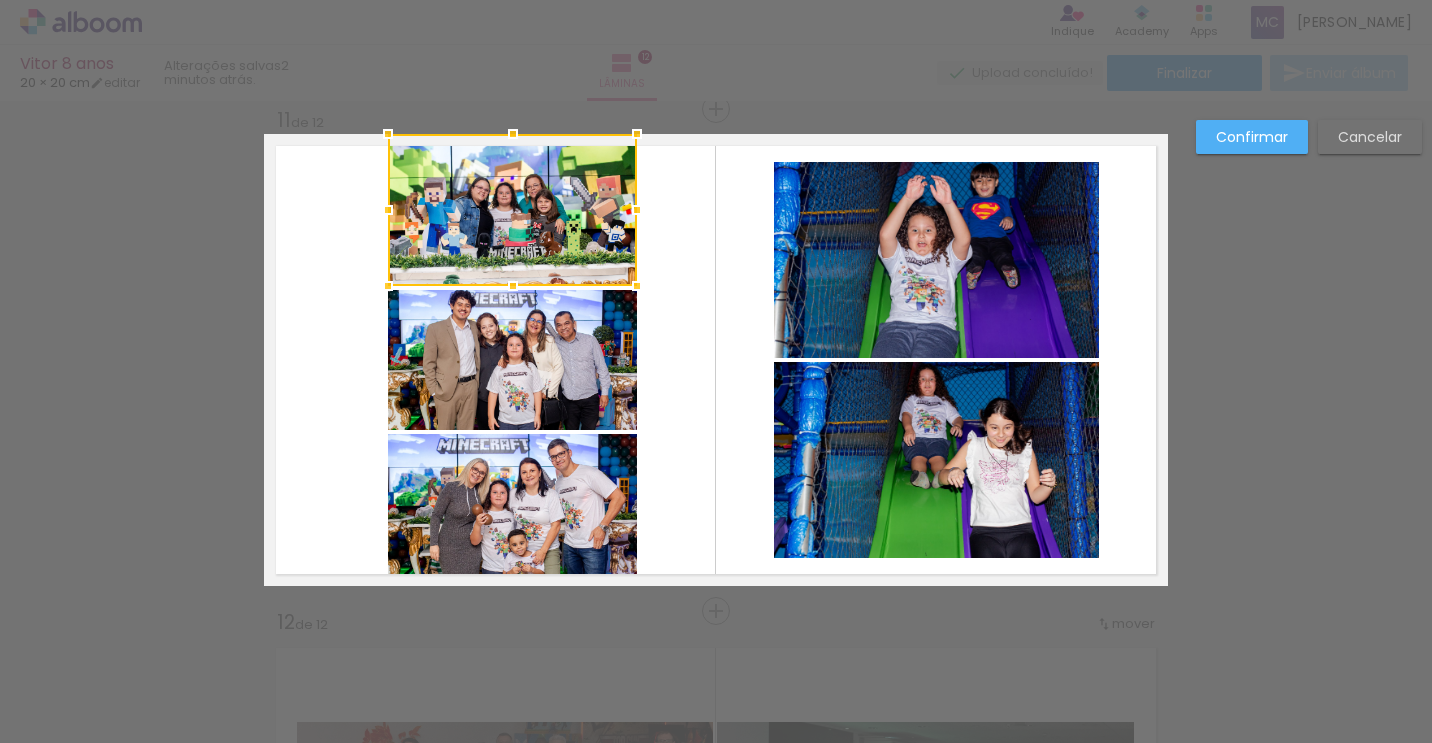 click 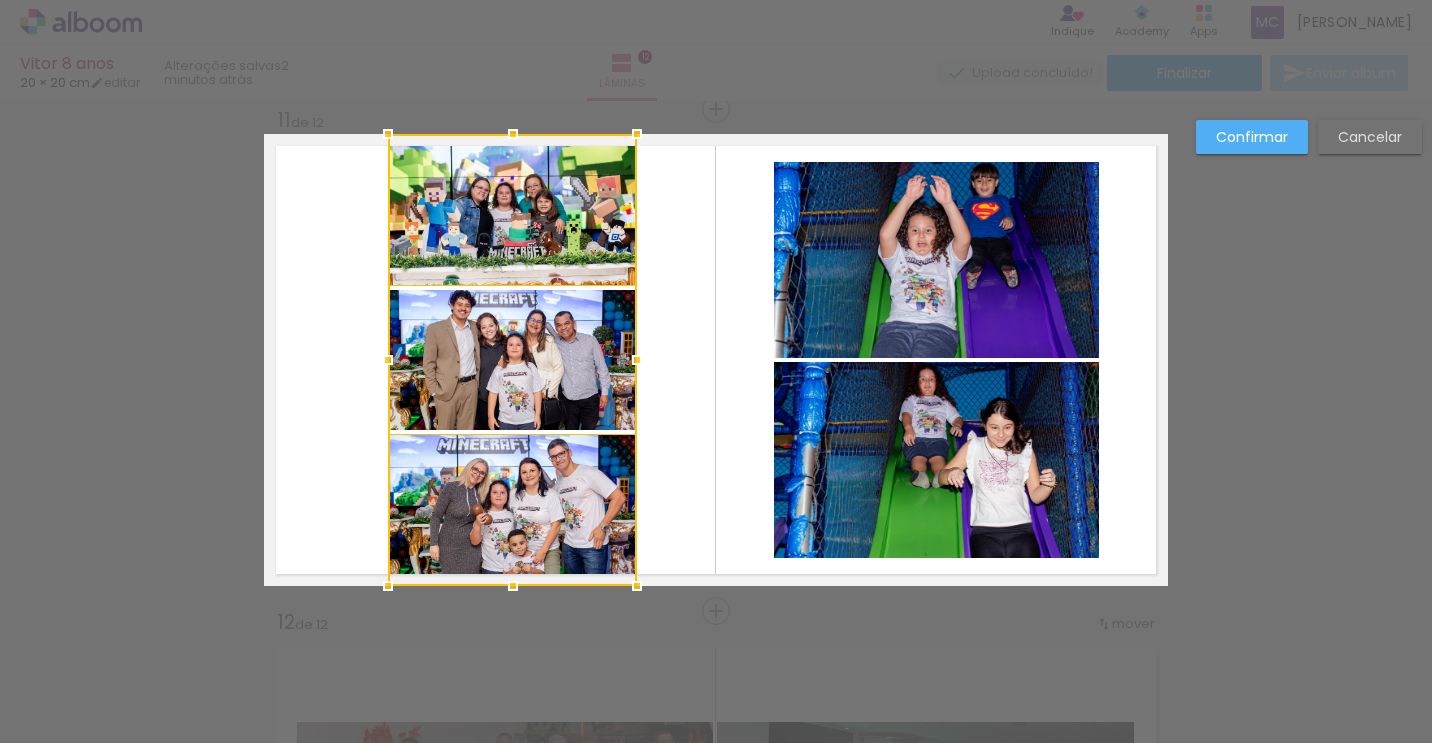 click at bounding box center [512, 360] 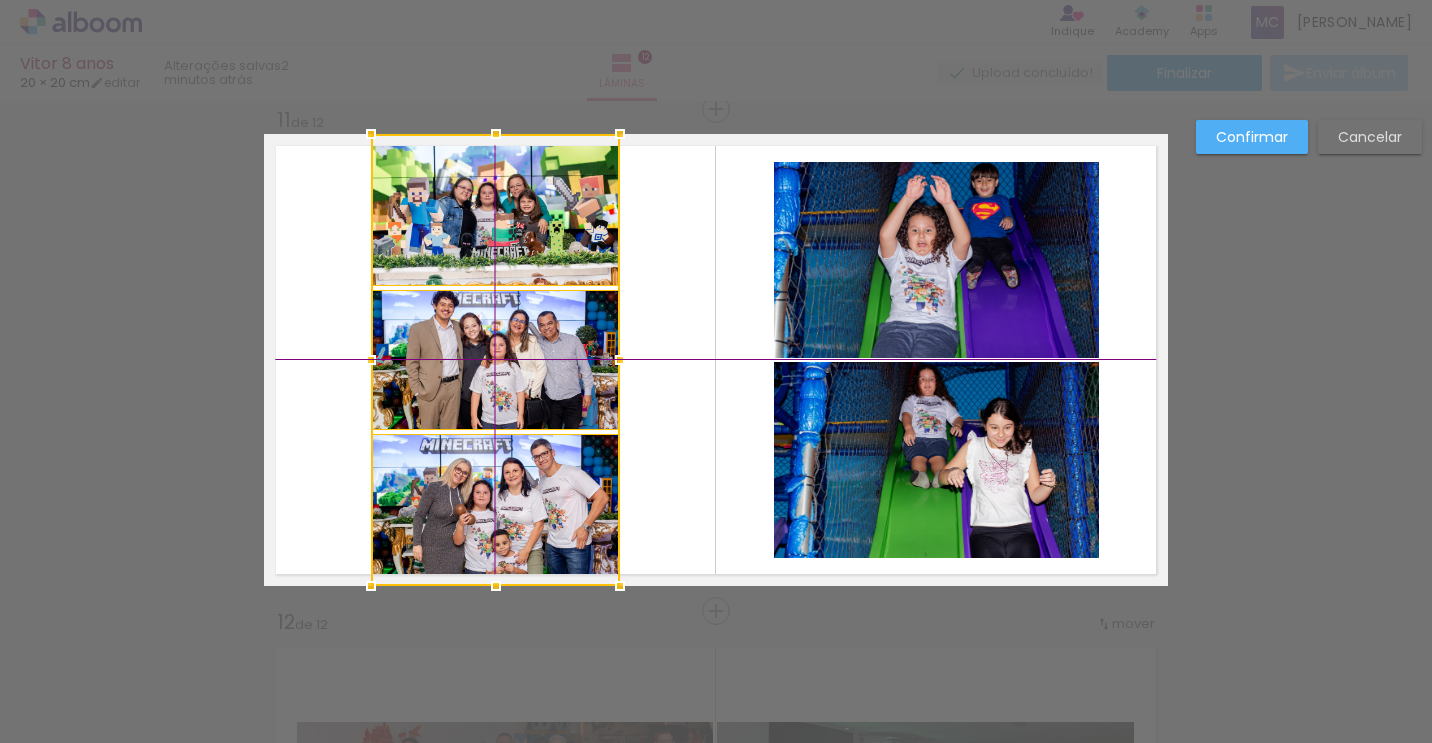 drag, startPoint x: 565, startPoint y: 380, endPoint x: 544, endPoint y: 386, distance: 21.84033 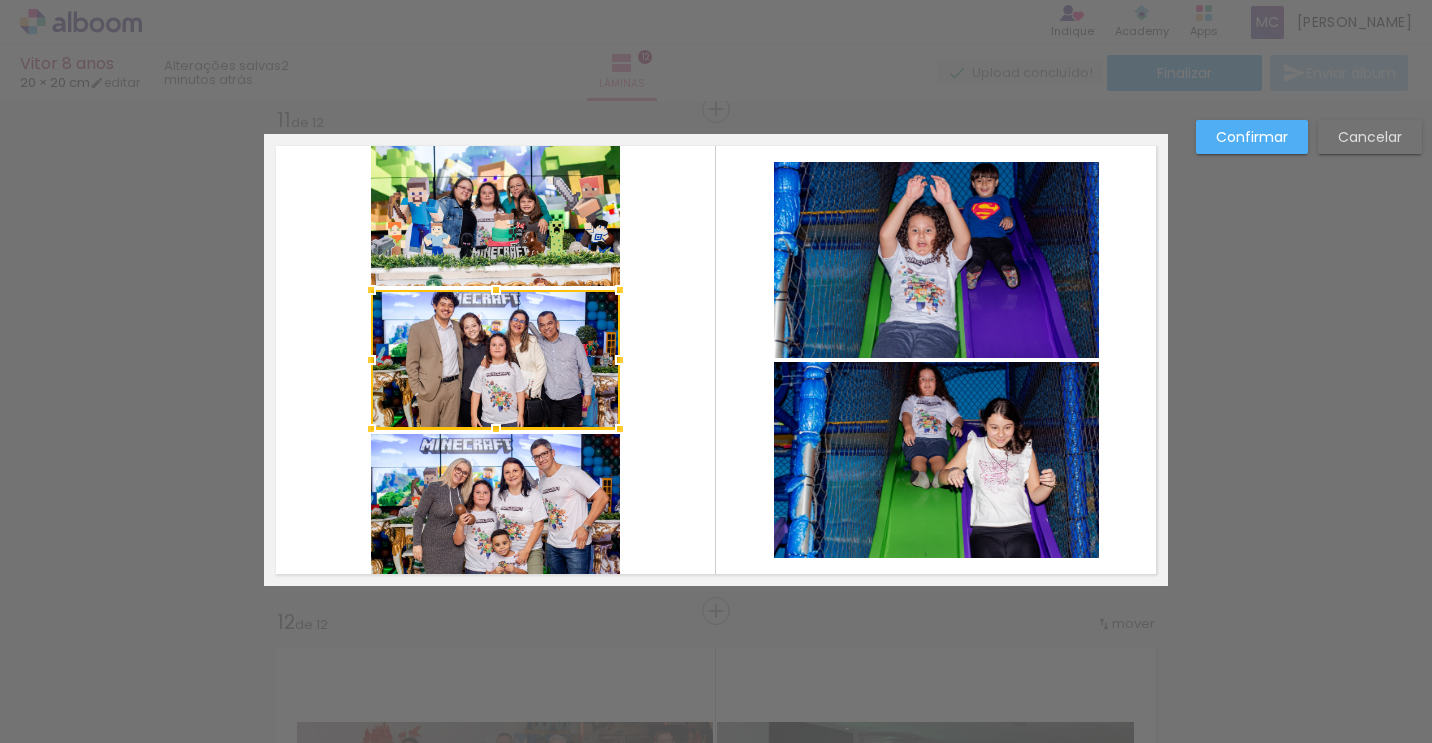 drag, startPoint x: 528, startPoint y: 369, endPoint x: 543, endPoint y: 387, distance: 23.43075 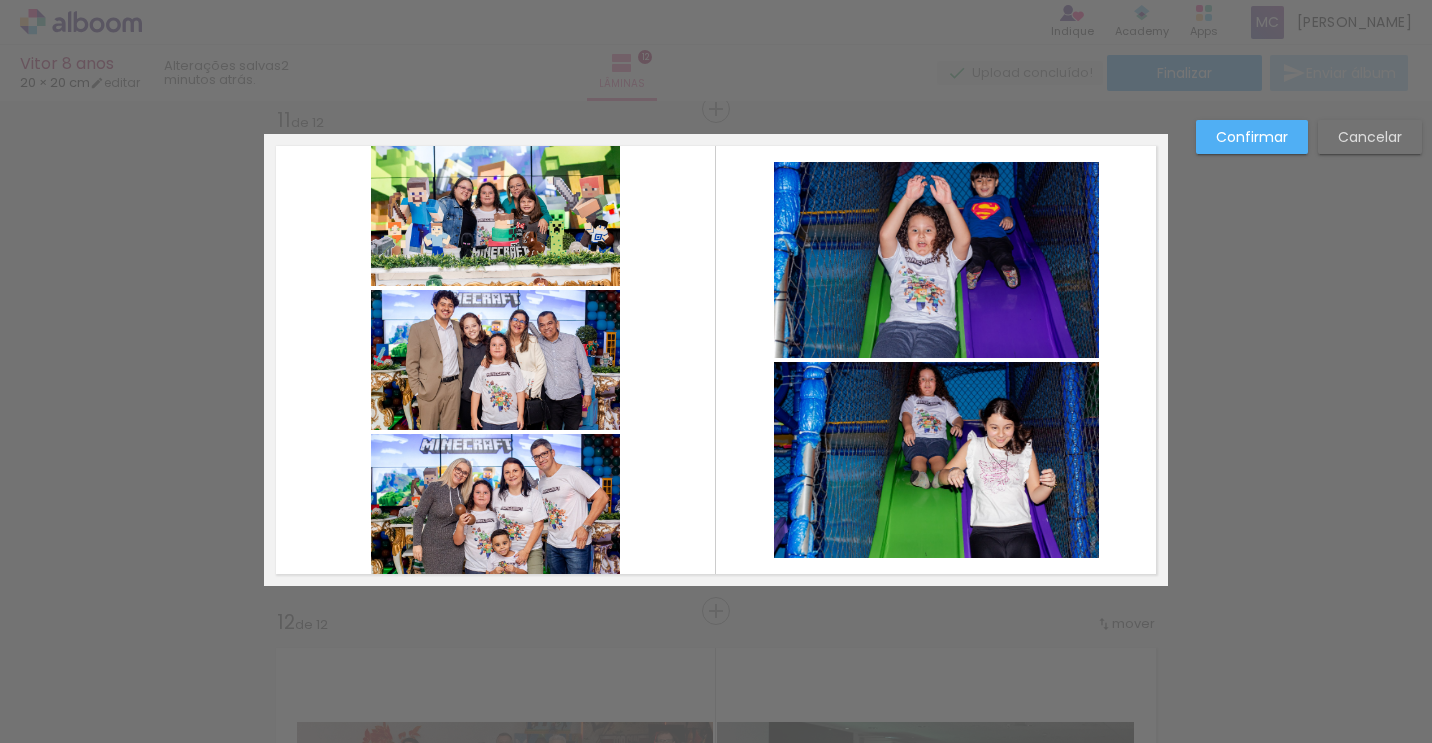 click 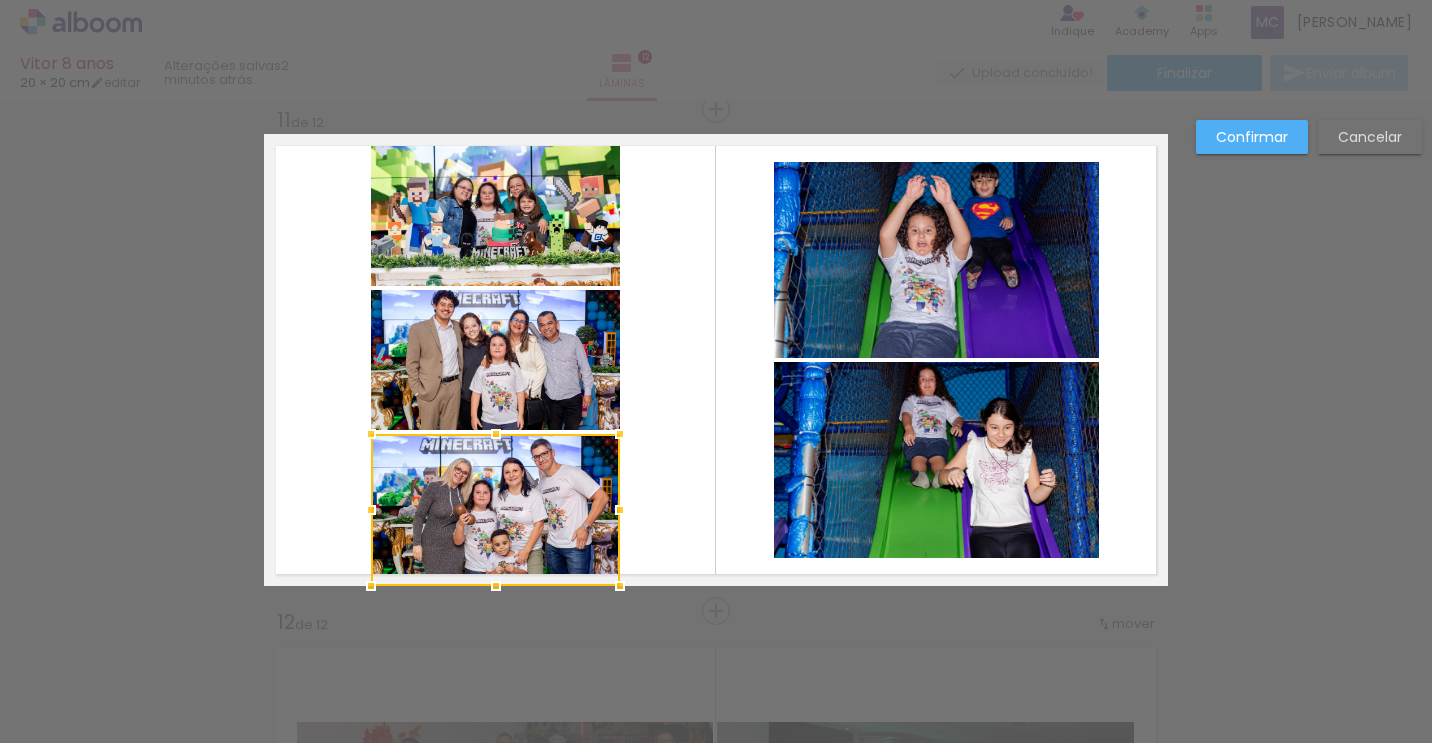 click at bounding box center [495, 510] 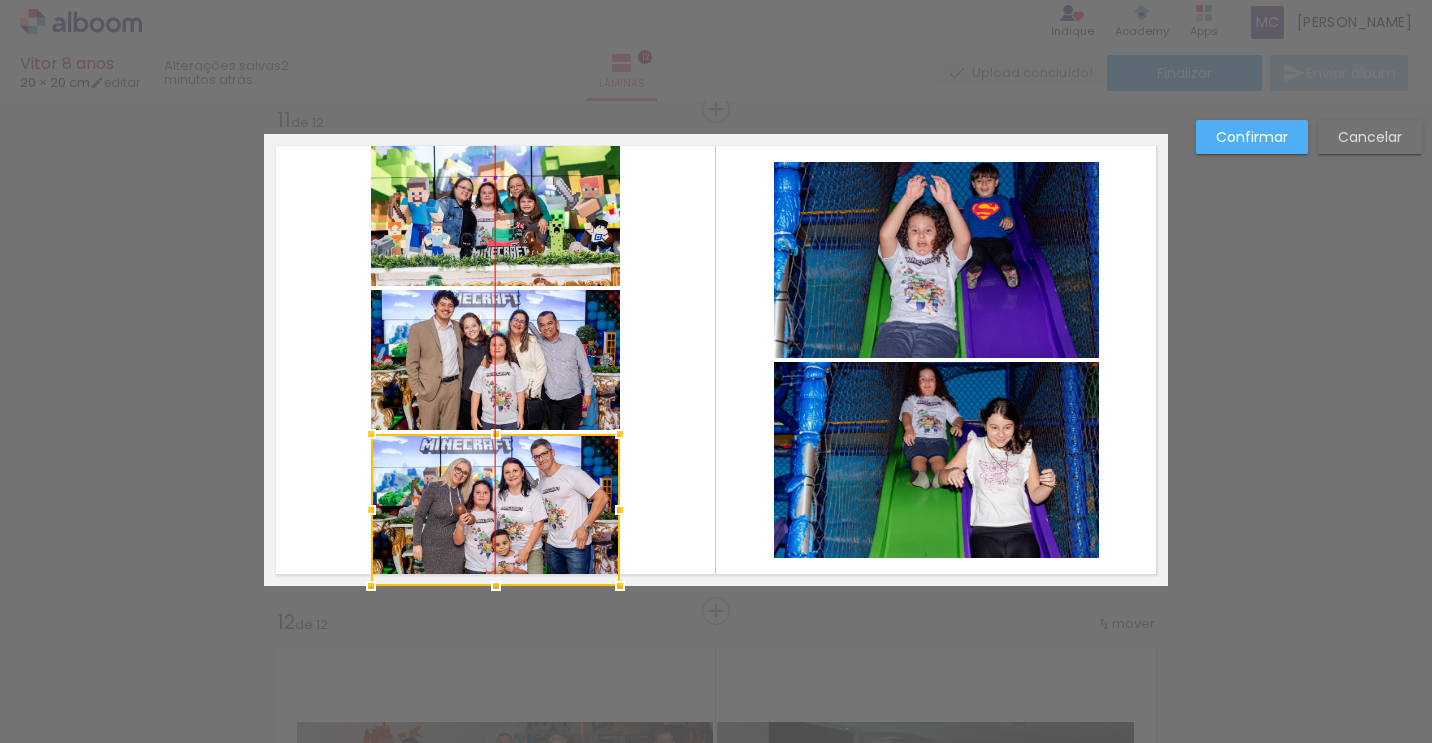 drag, startPoint x: 520, startPoint y: 493, endPoint x: 534, endPoint y: 495, distance: 14.142136 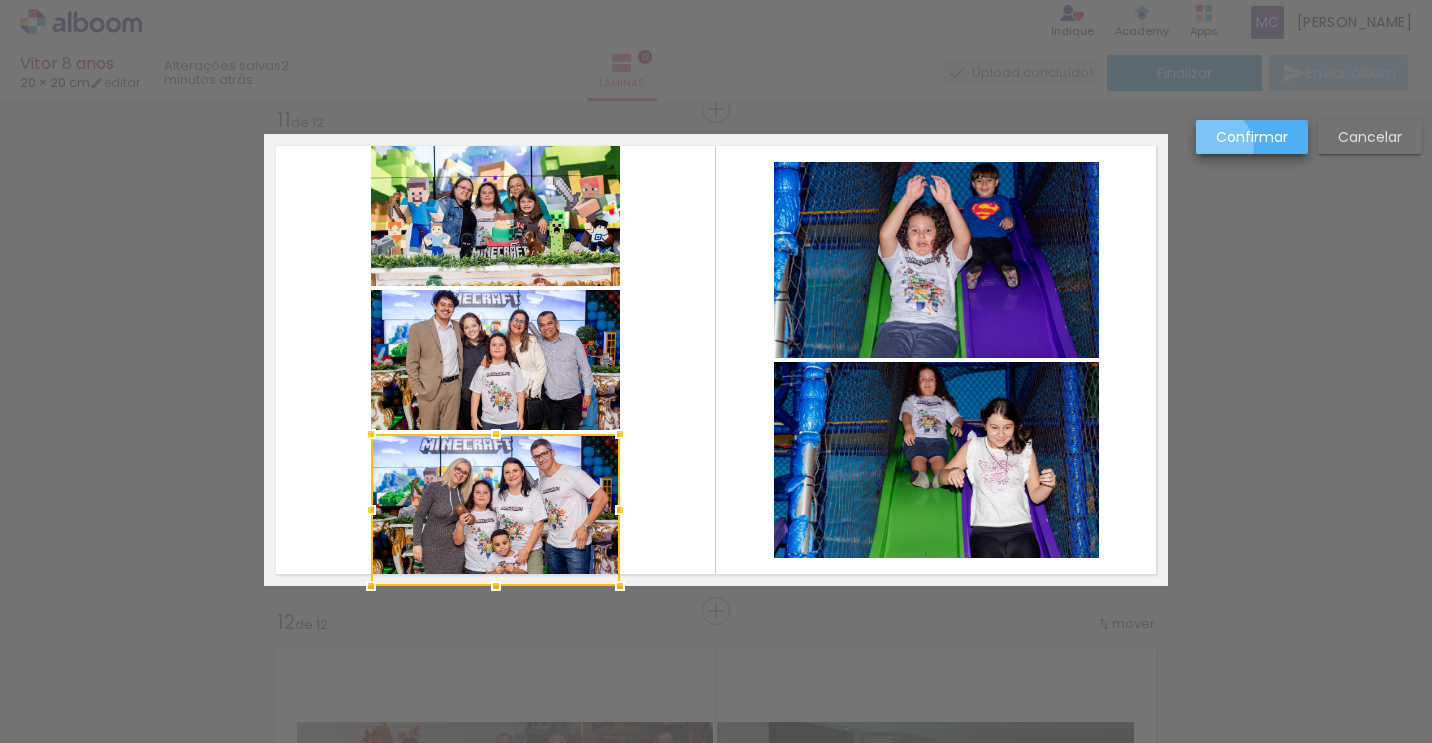click on "Confirmar" at bounding box center (1252, 137) 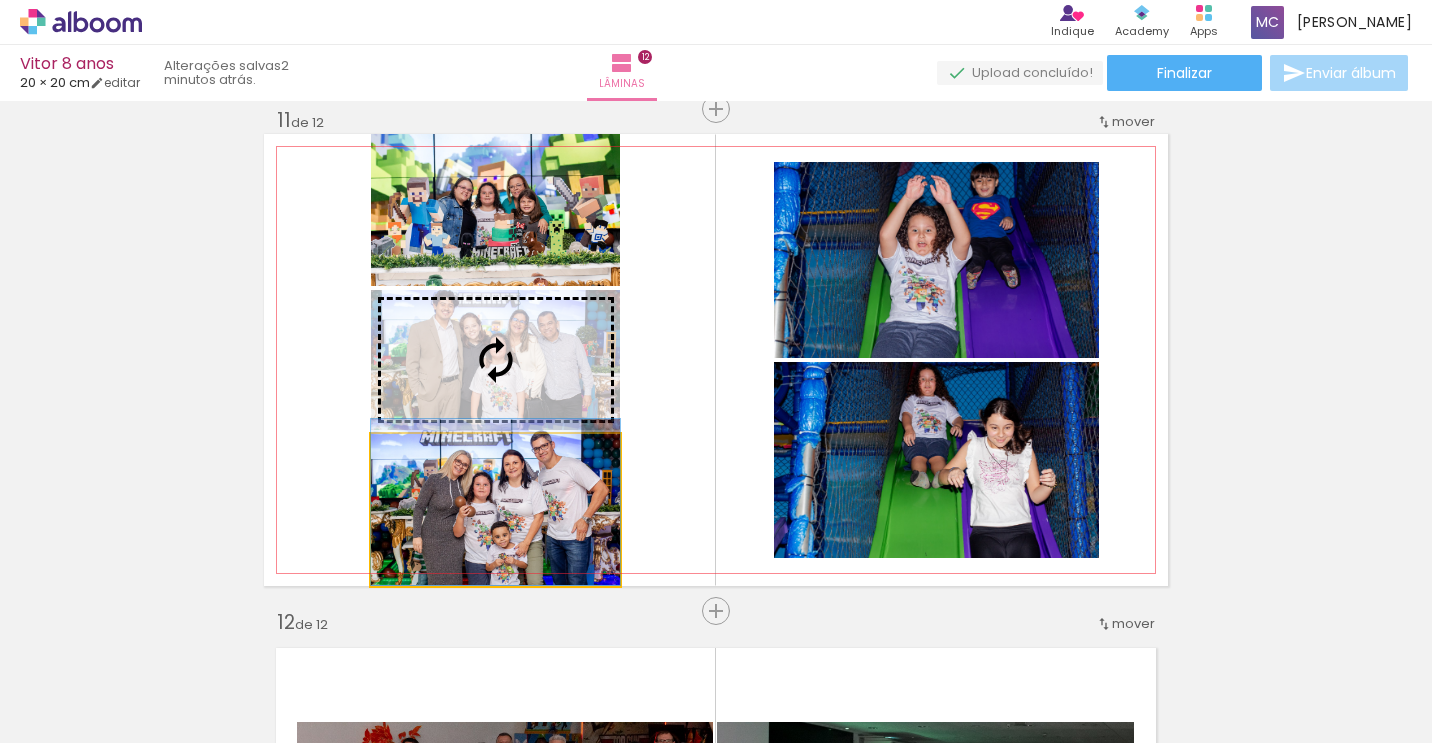 drag, startPoint x: 499, startPoint y: 520, endPoint x: 506, endPoint y: 453, distance: 67.36468 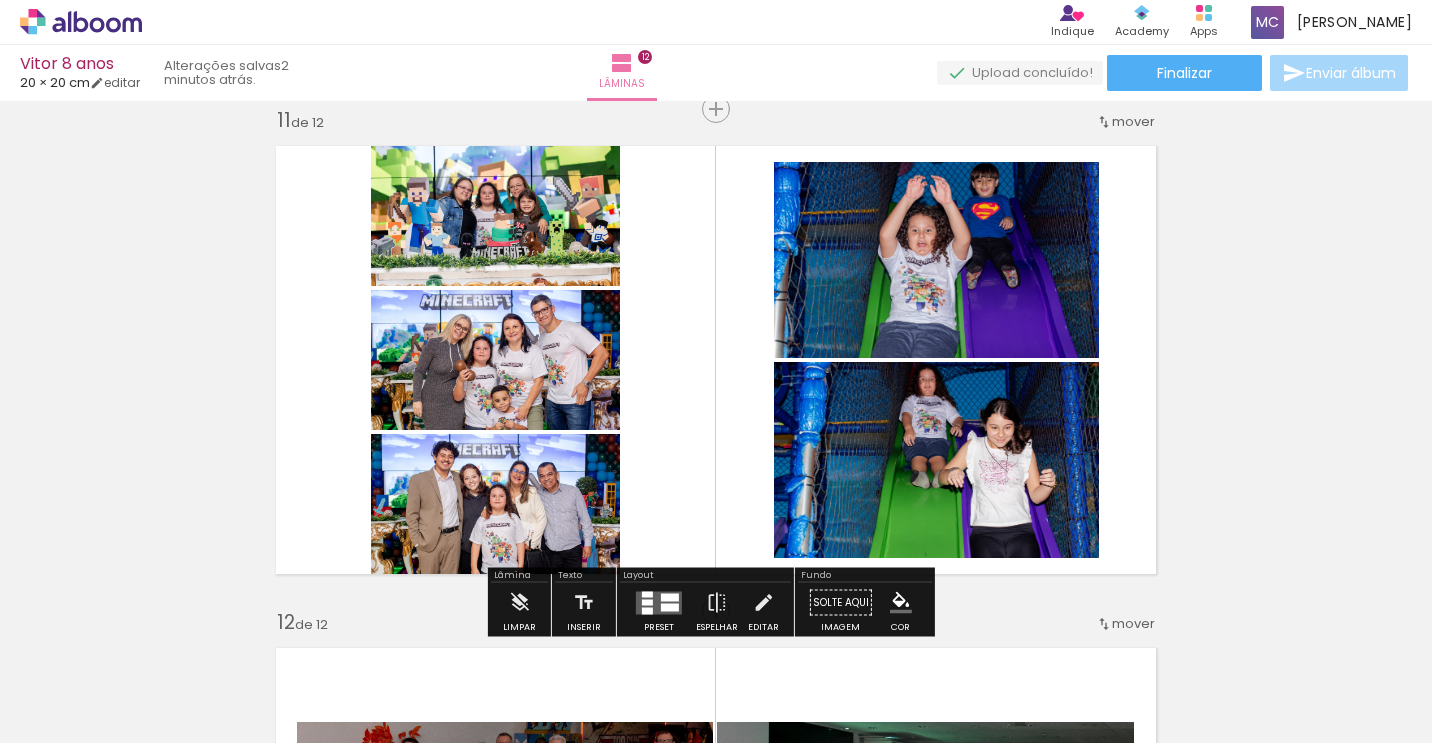 click at bounding box center [716, 360] 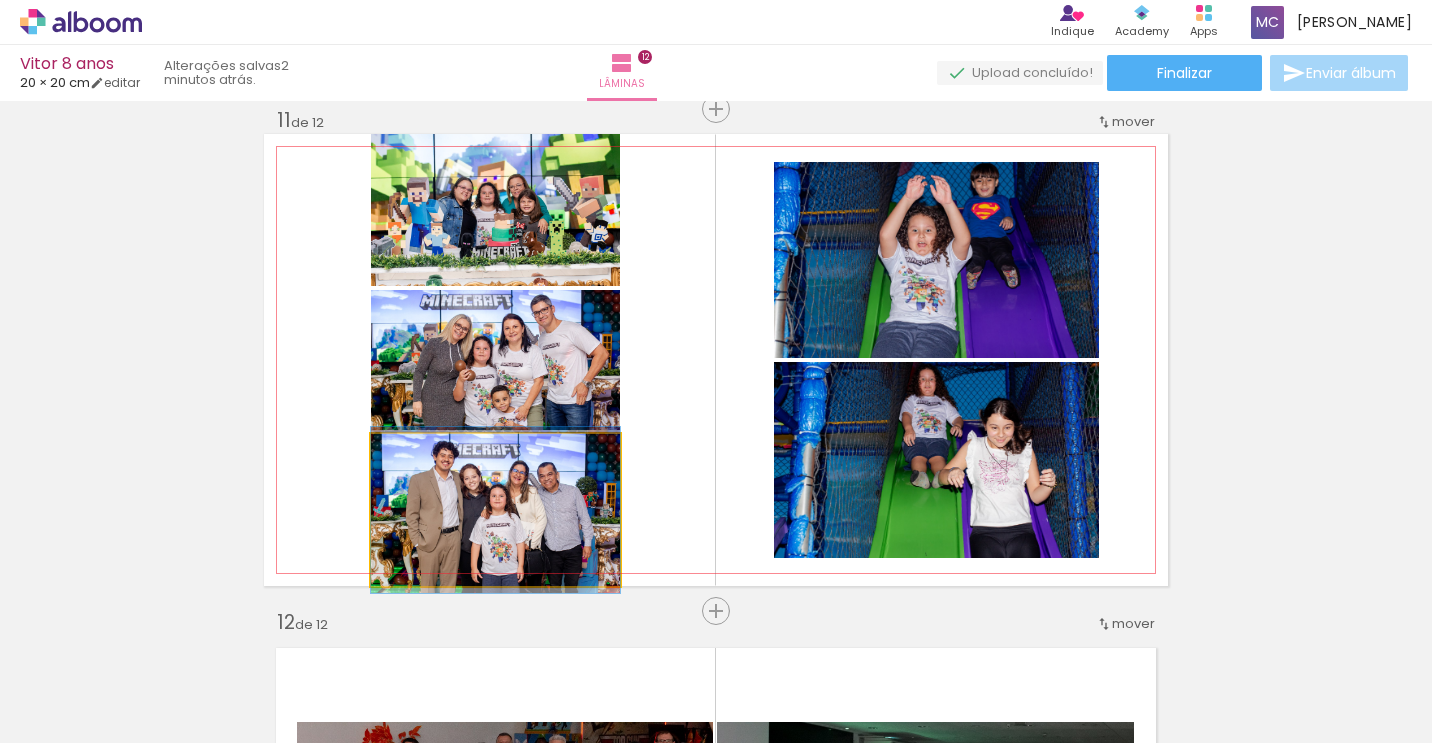 click 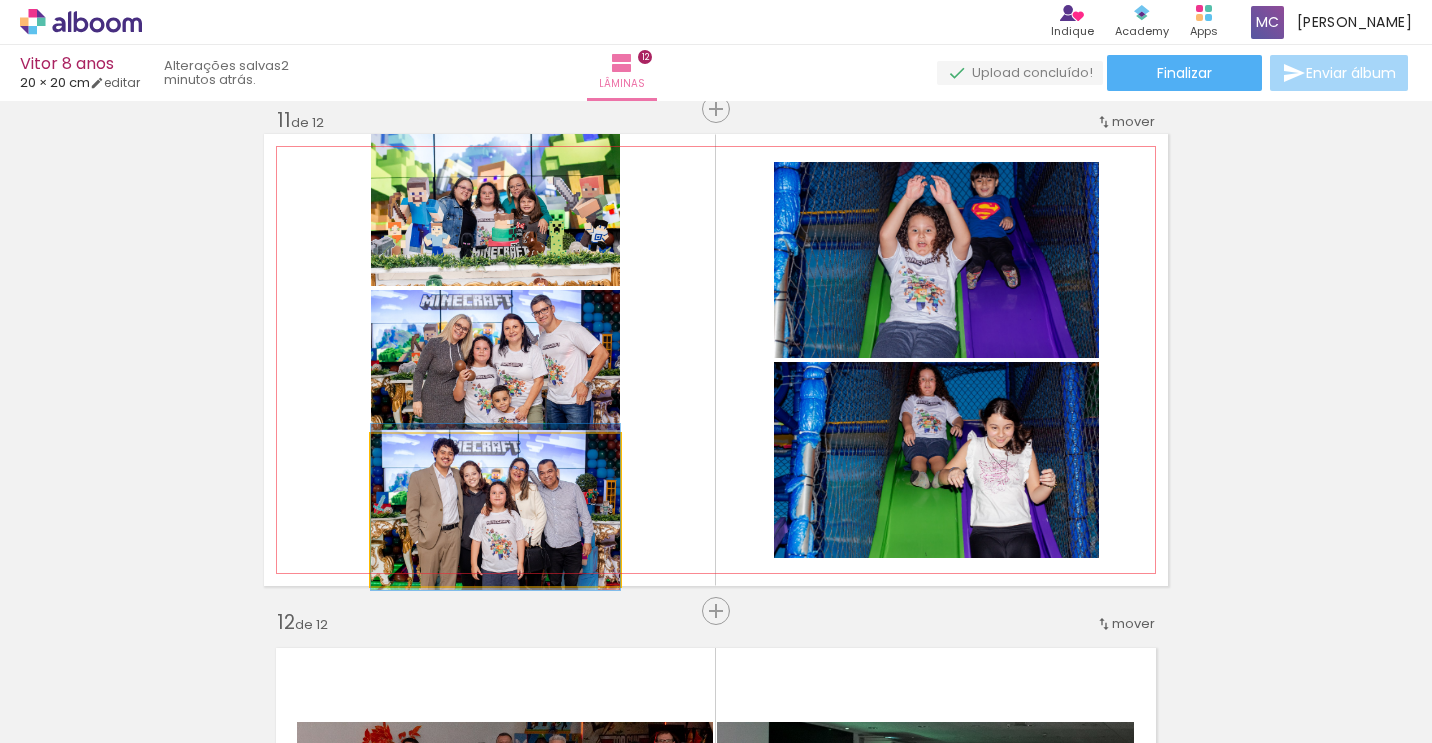 drag, startPoint x: 520, startPoint y: 517, endPoint x: 531, endPoint y: 511, distance: 12.529964 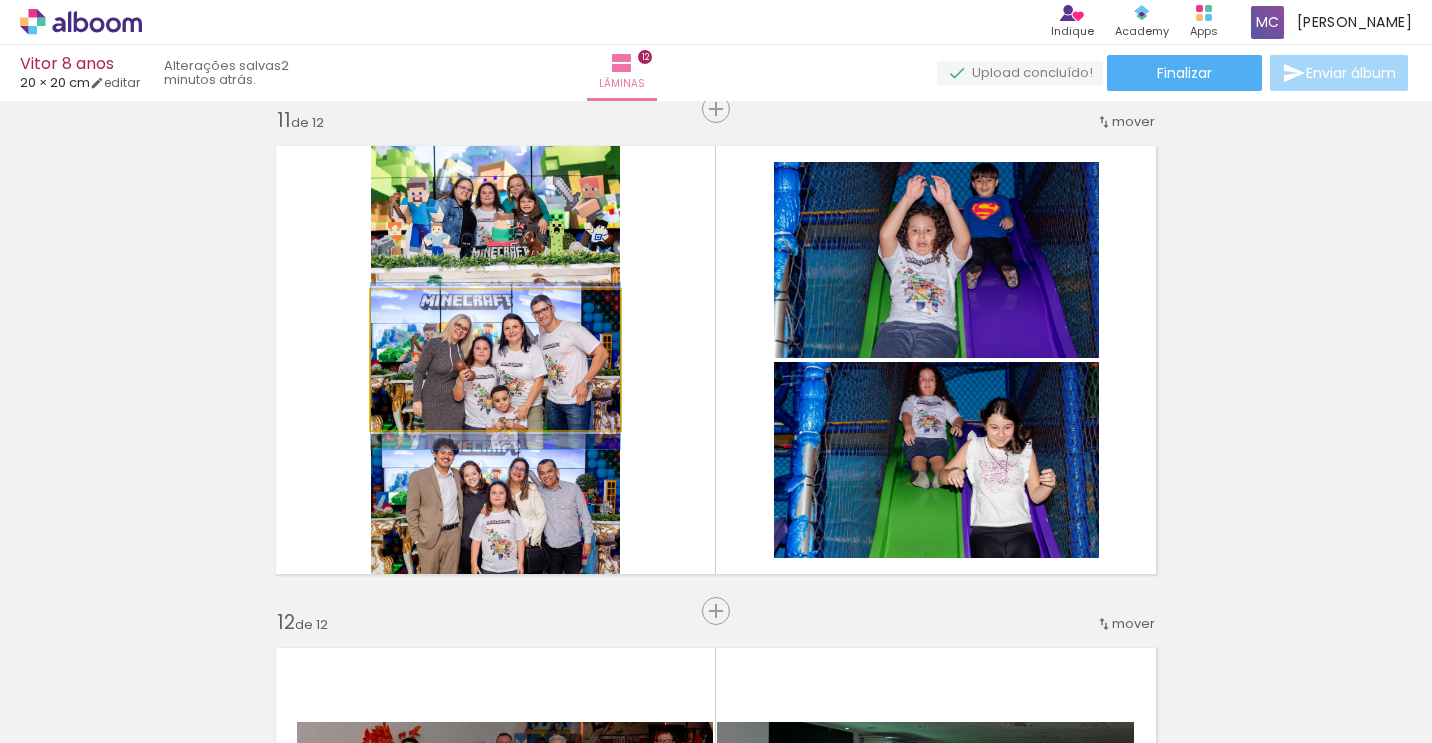 click 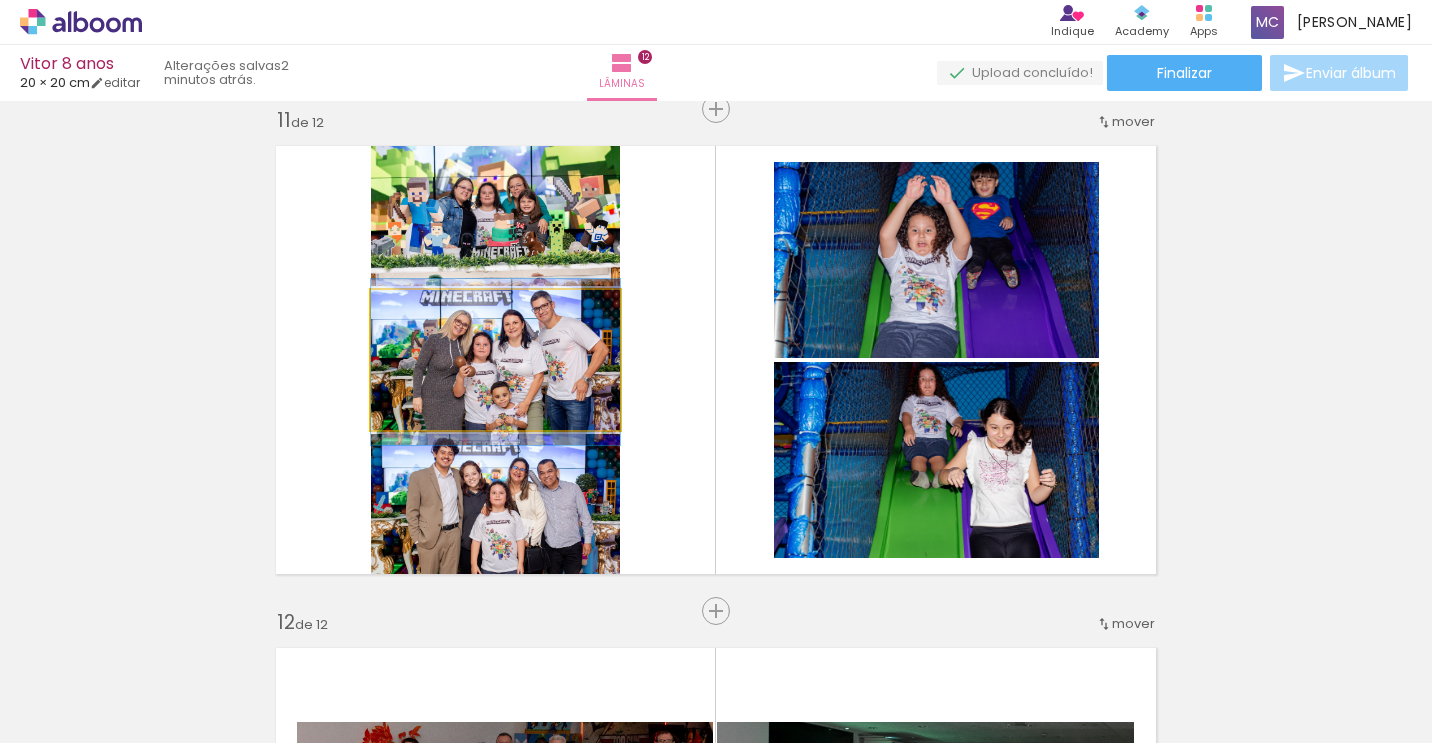 drag, startPoint x: 491, startPoint y: 396, endPoint x: 518, endPoint y: 404, distance: 28.160255 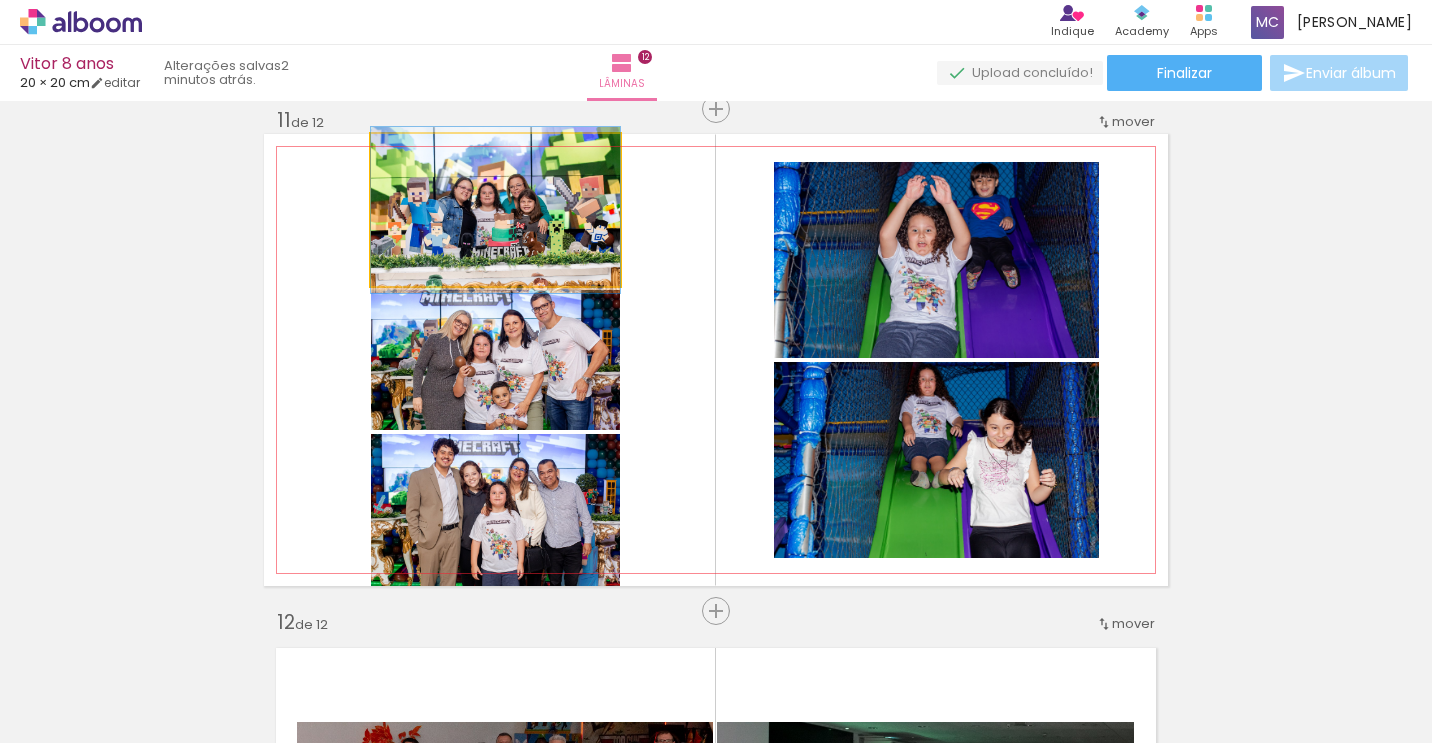 click 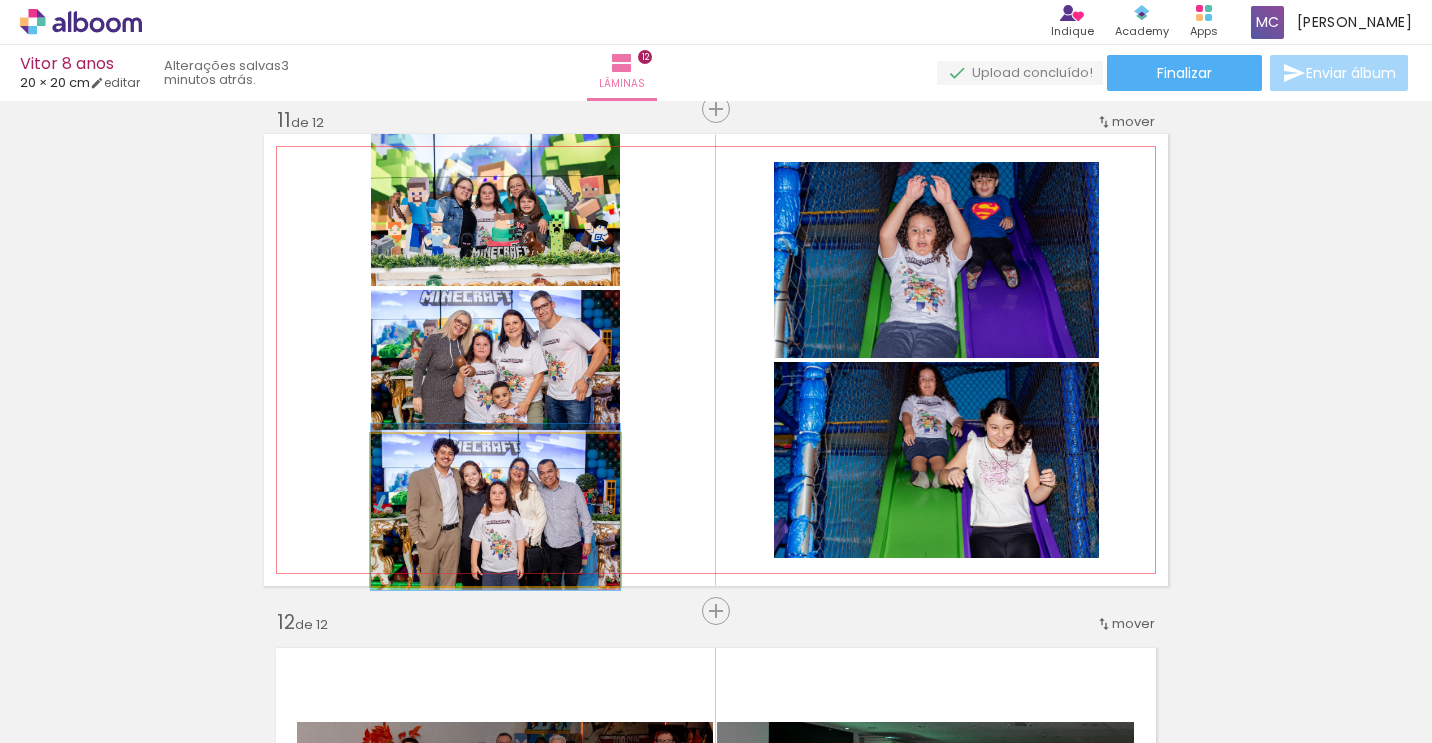click 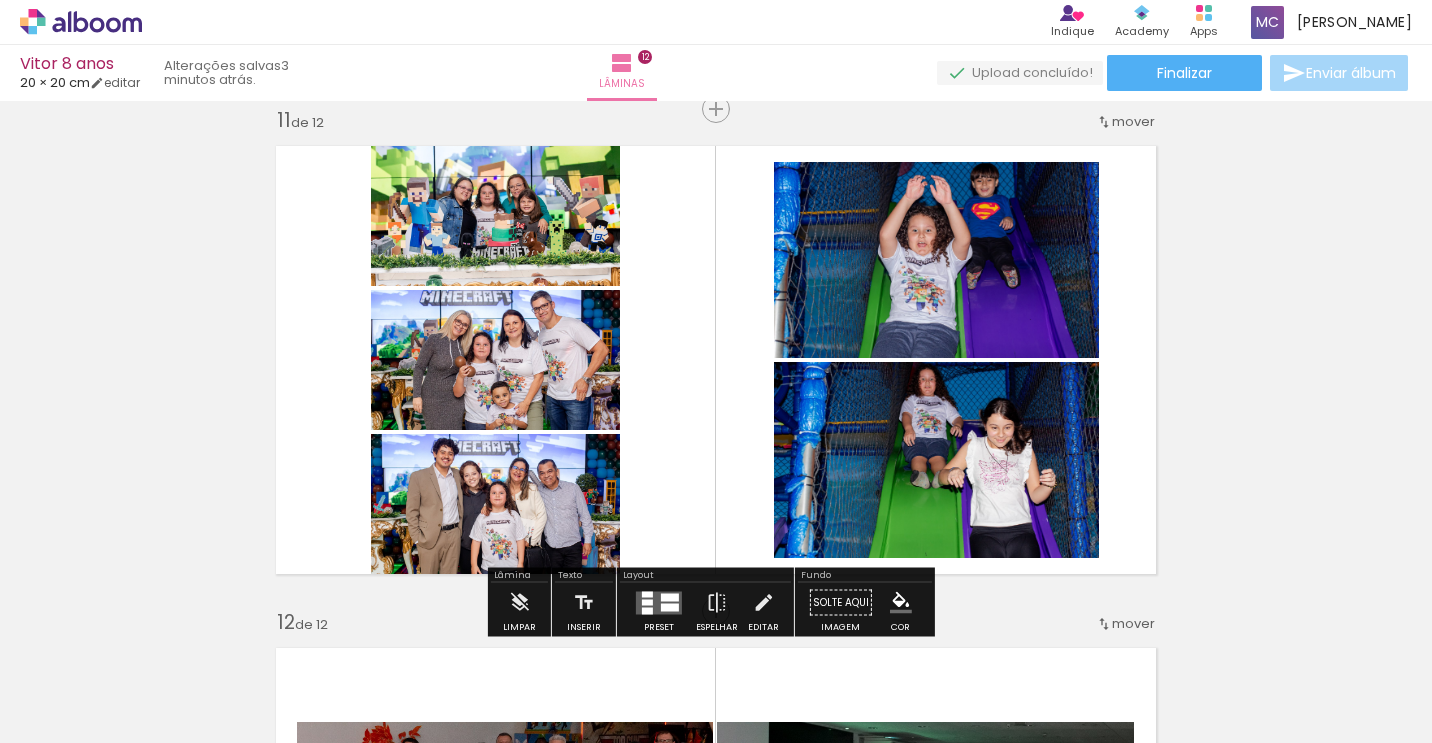 click on "Inserir lâmina 1  de 12  Inserir lâmina 2  de 12  Inserir lâmina 3  de 12  Inserir lâmina 4  de 12  Inserir lâmina 5  de 12  Inserir lâmina 6  de 12  Inserir lâmina 7  de 12  Inserir lâmina 8  de 12  Inserir lâmina 9  de 12  Inserir lâmina 10  de 12  Inserir lâmina 11  de 12  Inserir lâmina 12  de 12" at bounding box center [716, -1674] 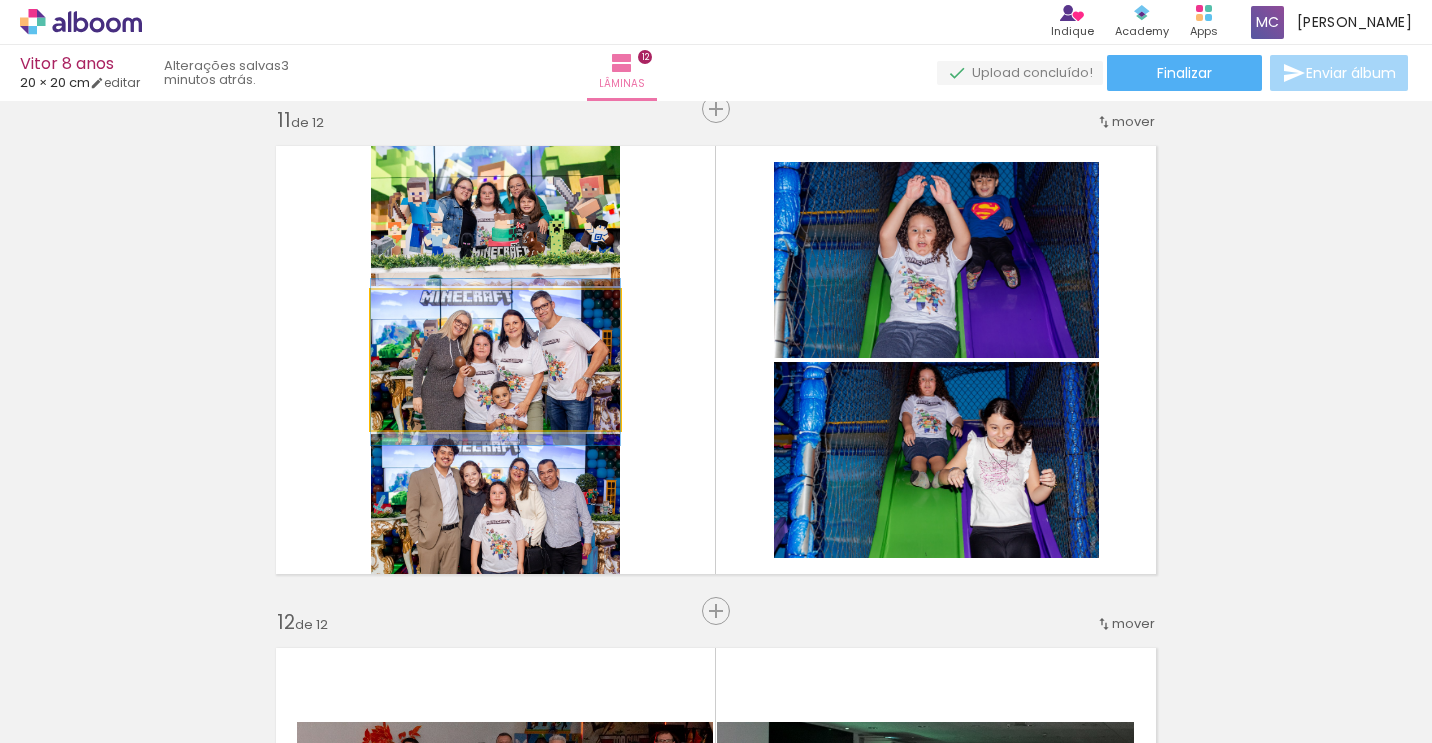 click 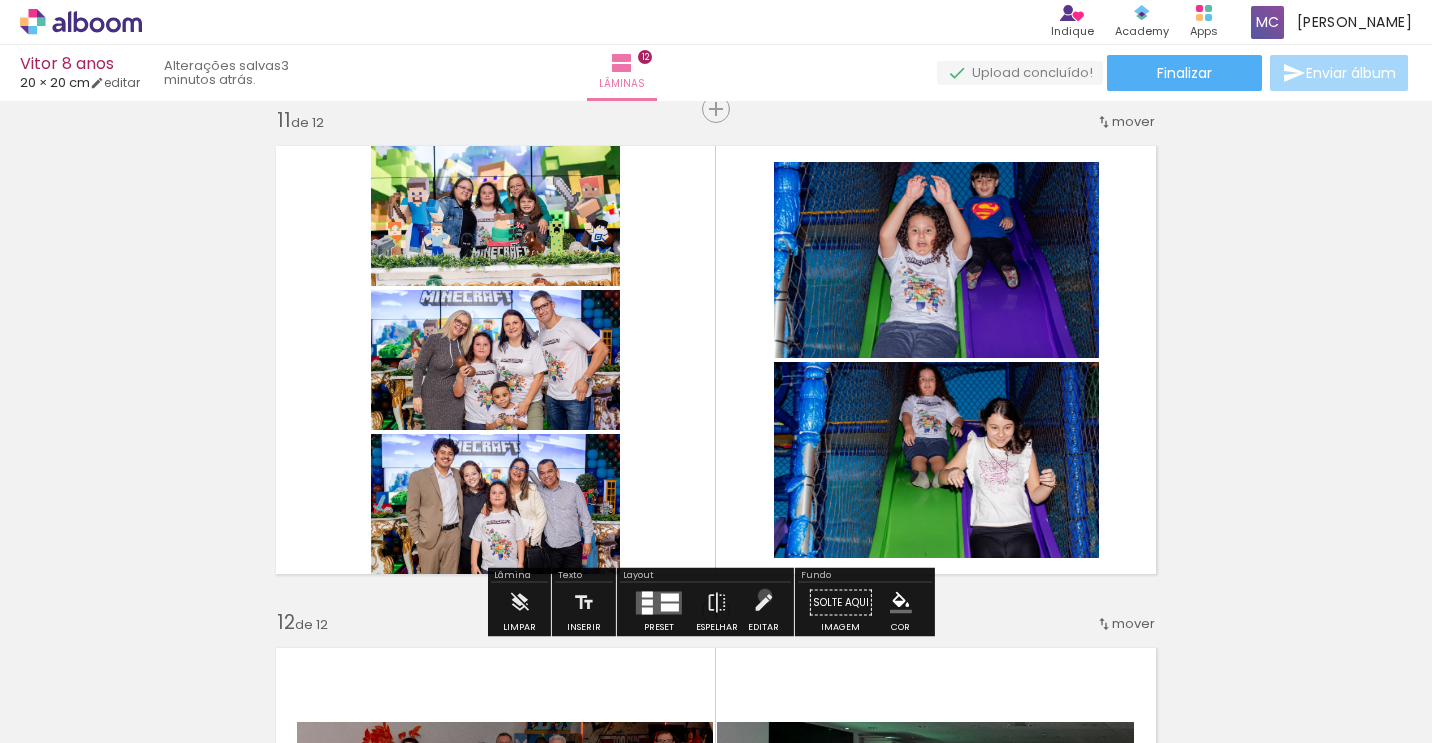 click at bounding box center (763, 603) 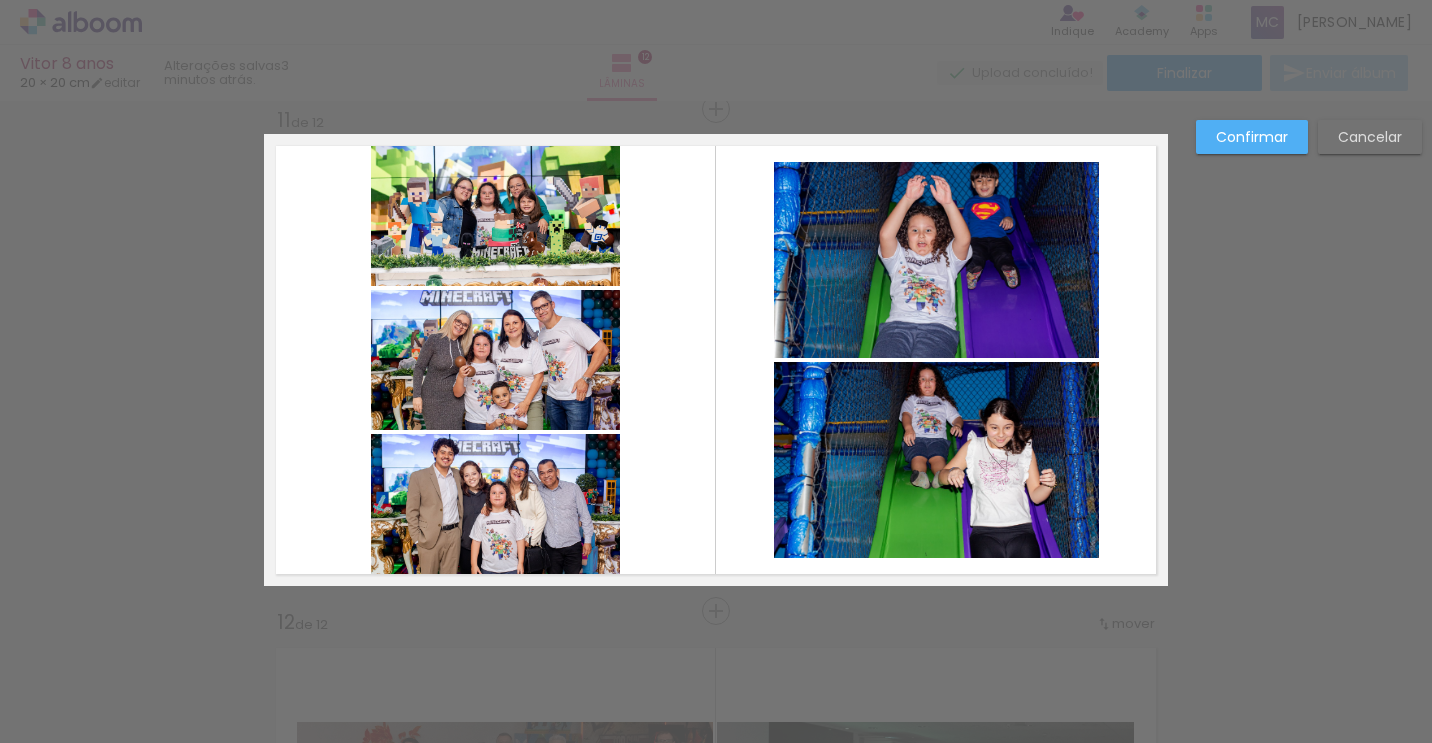 drag, startPoint x: 510, startPoint y: 255, endPoint x: 523, endPoint y: 262, distance: 14.764823 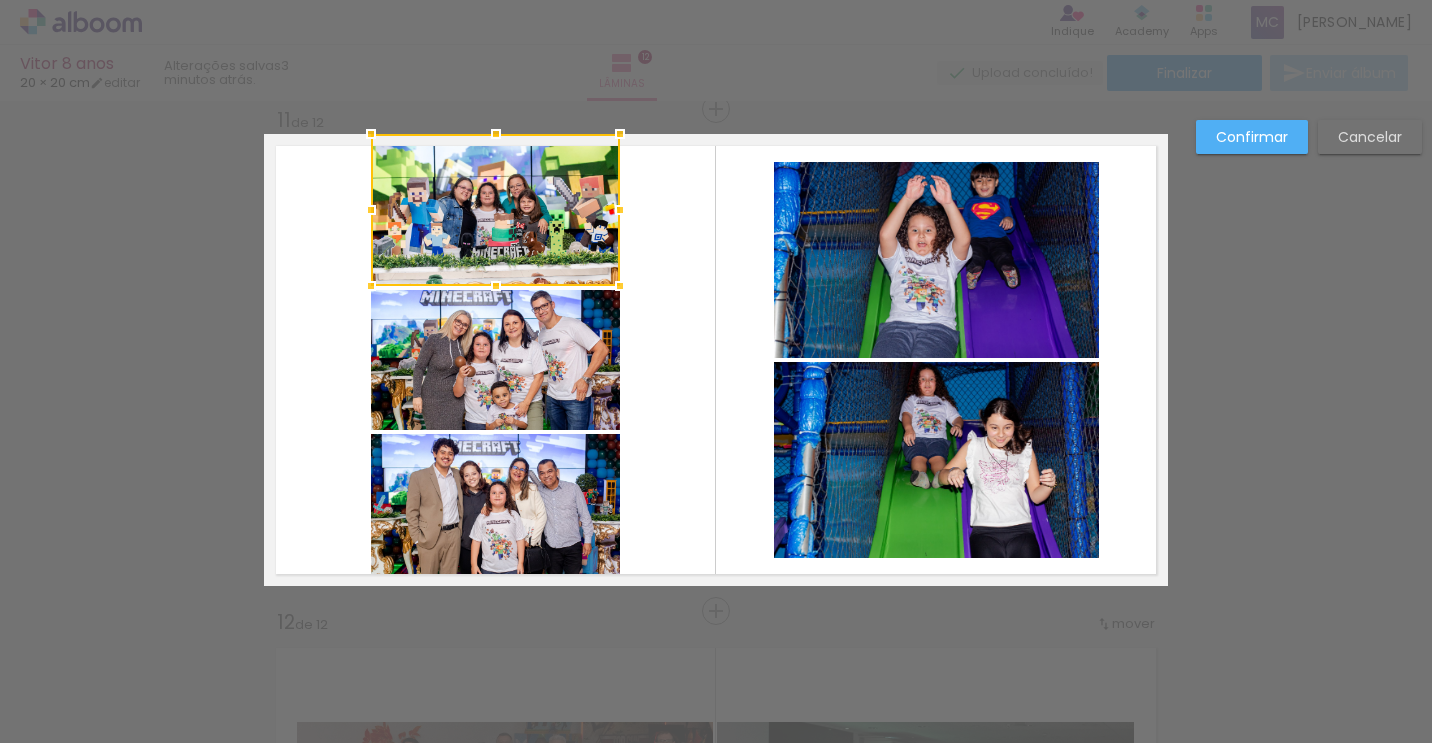 click 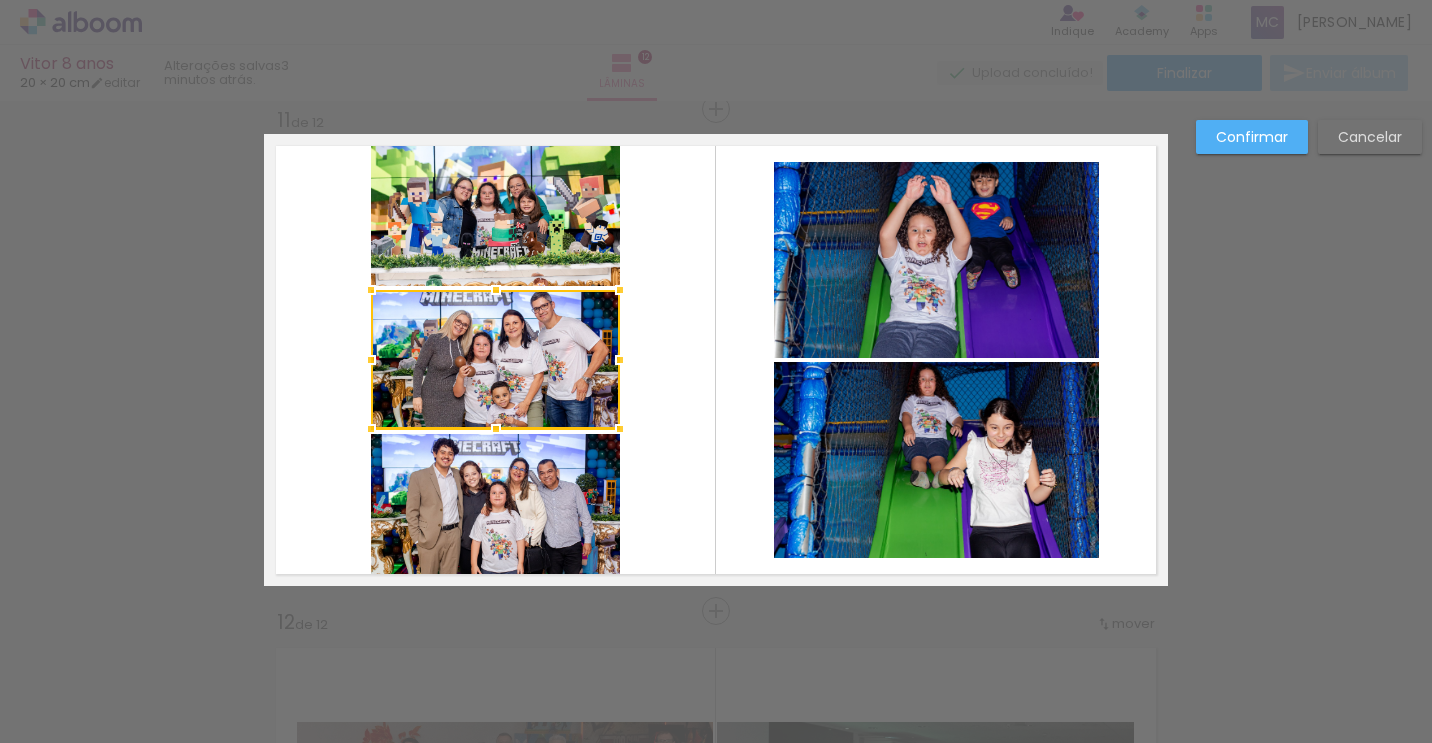 click 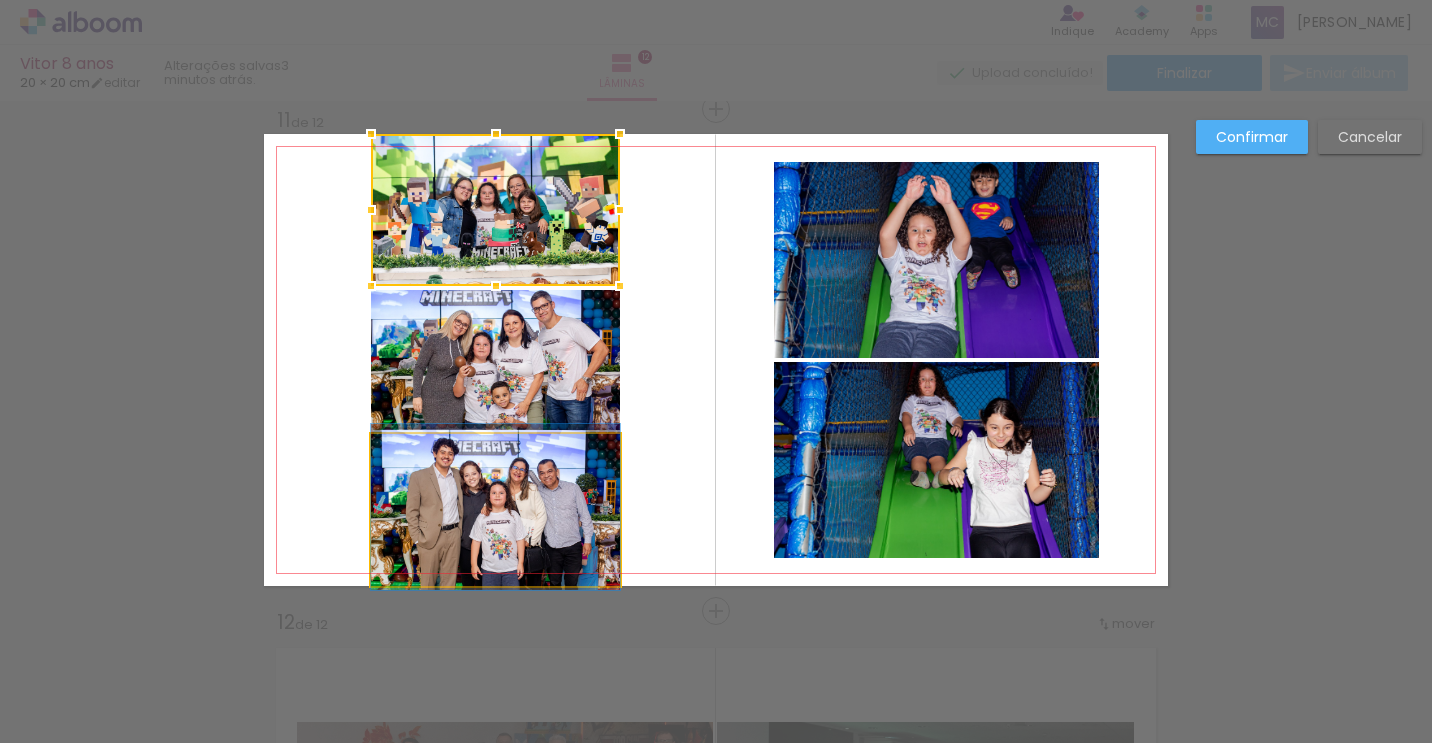 click 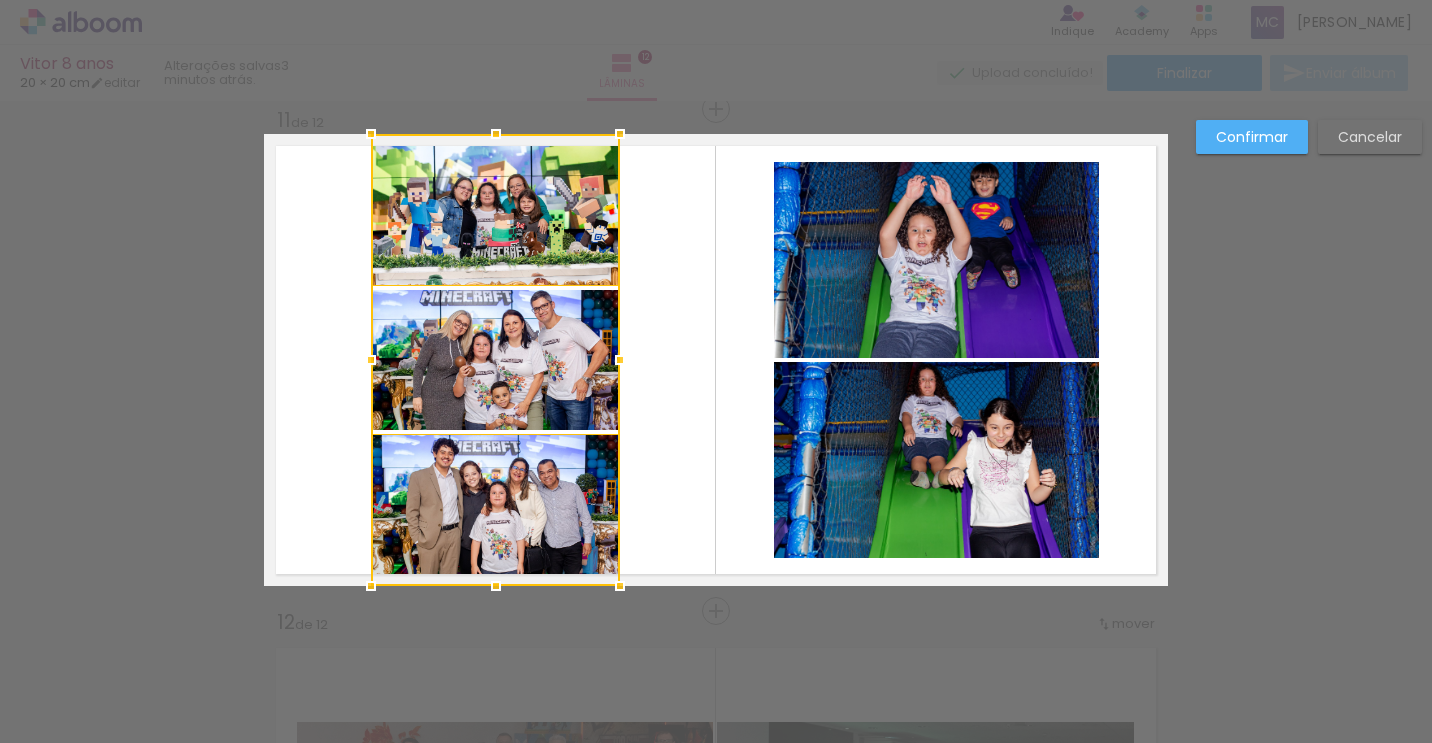 click at bounding box center (495, 360) 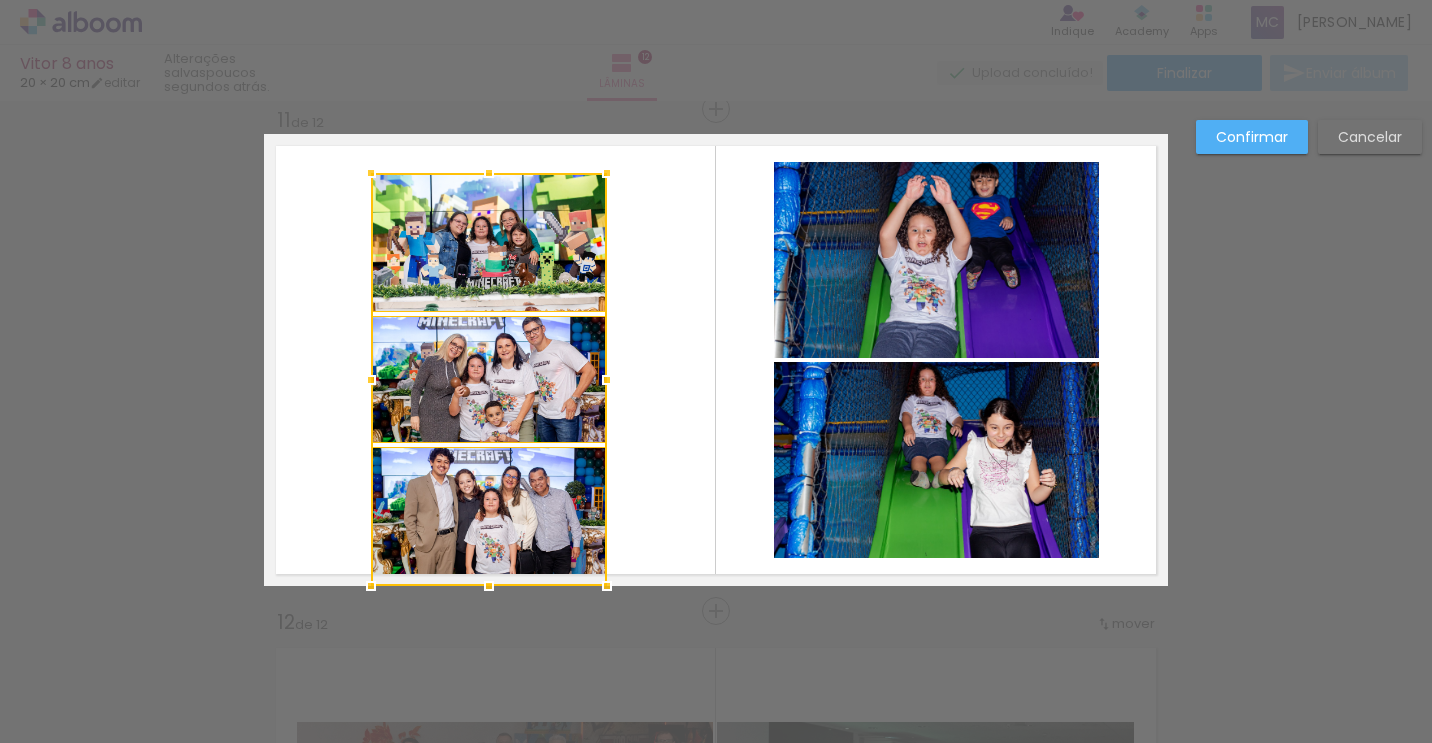 drag, startPoint x: 615, startPoint y: 130, endPoint x: 604, endPoint y: 157, distance: 29.15476 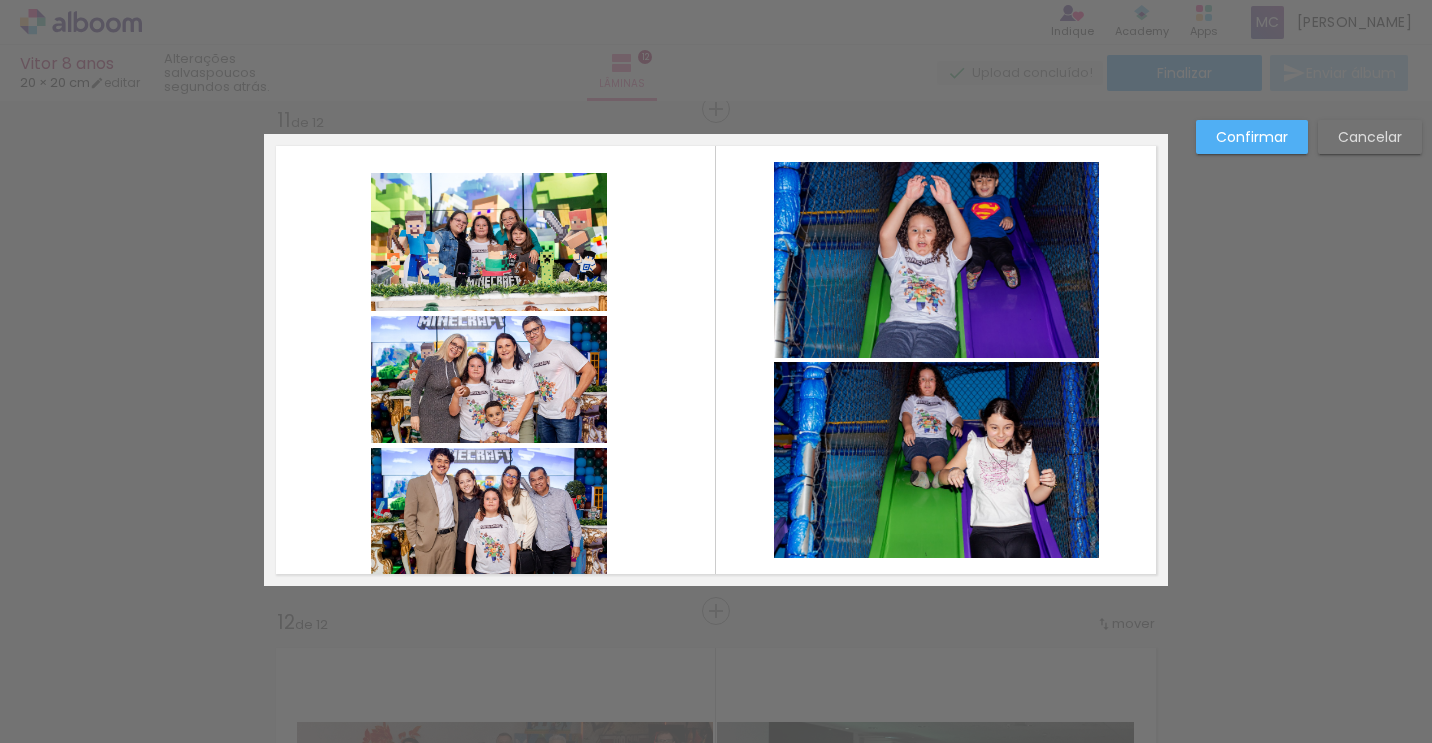 drag, startPoint x: 541, startPoint y: 383, endPoint x: 545, endPoint y: 371, distance: 12.649111 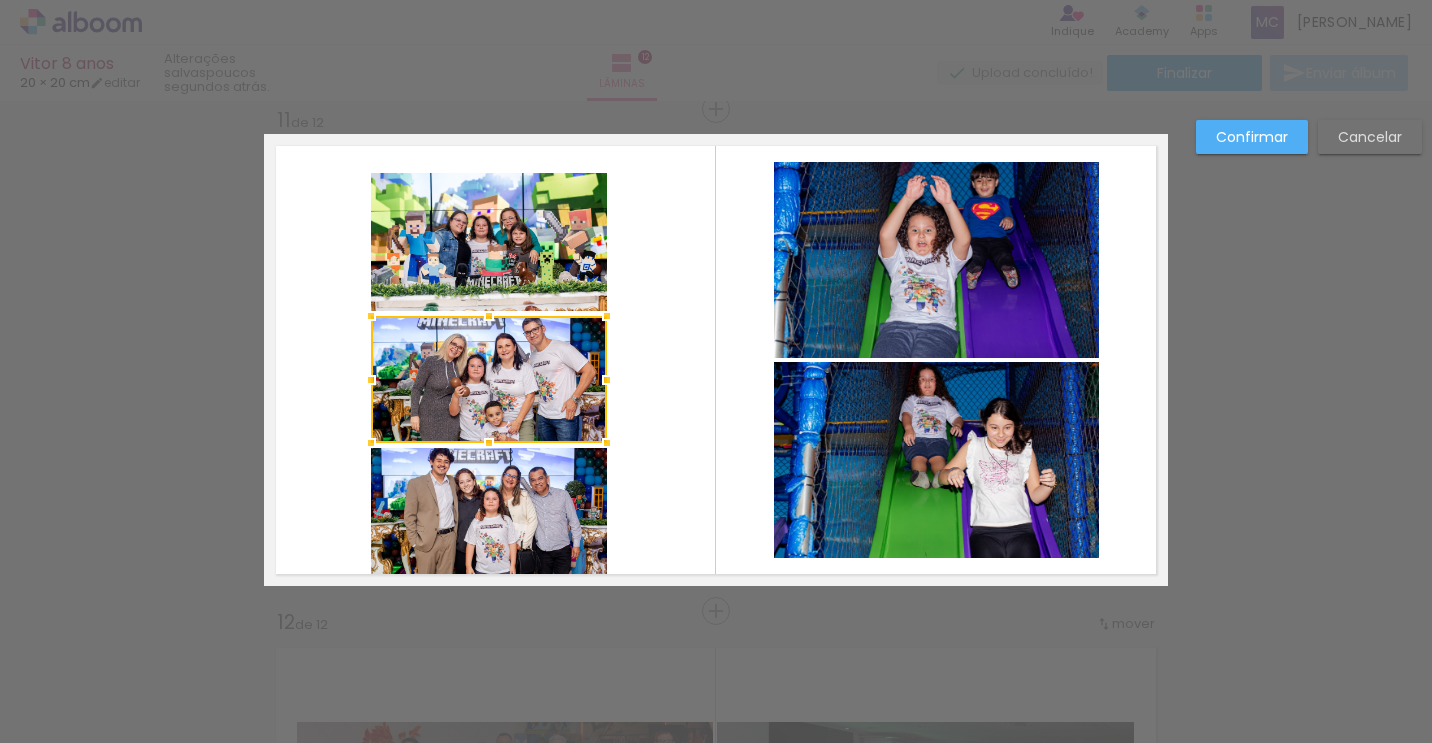 drag, startPoint x: 526, startPoint y: 242, endPoint x: 521, endPoint y: 260, distance: 18.681541 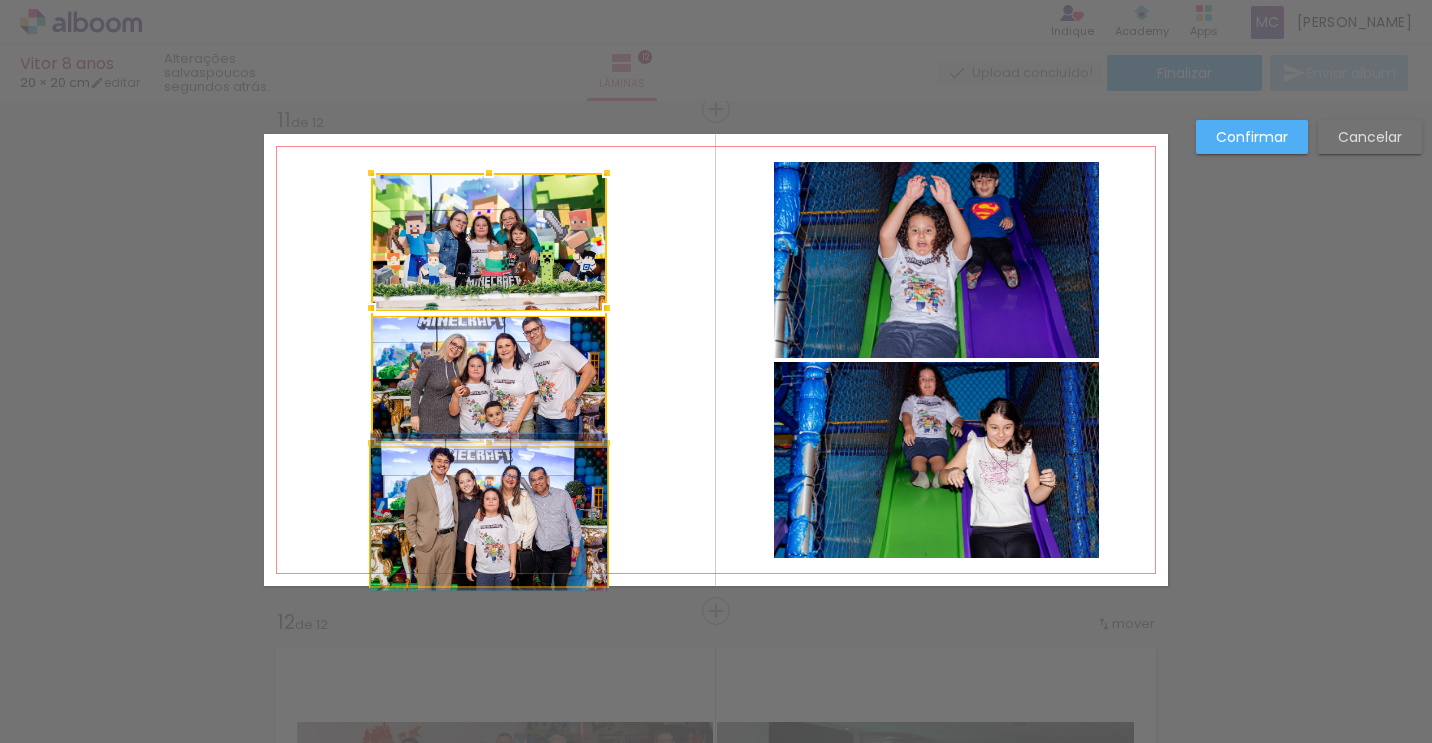 click 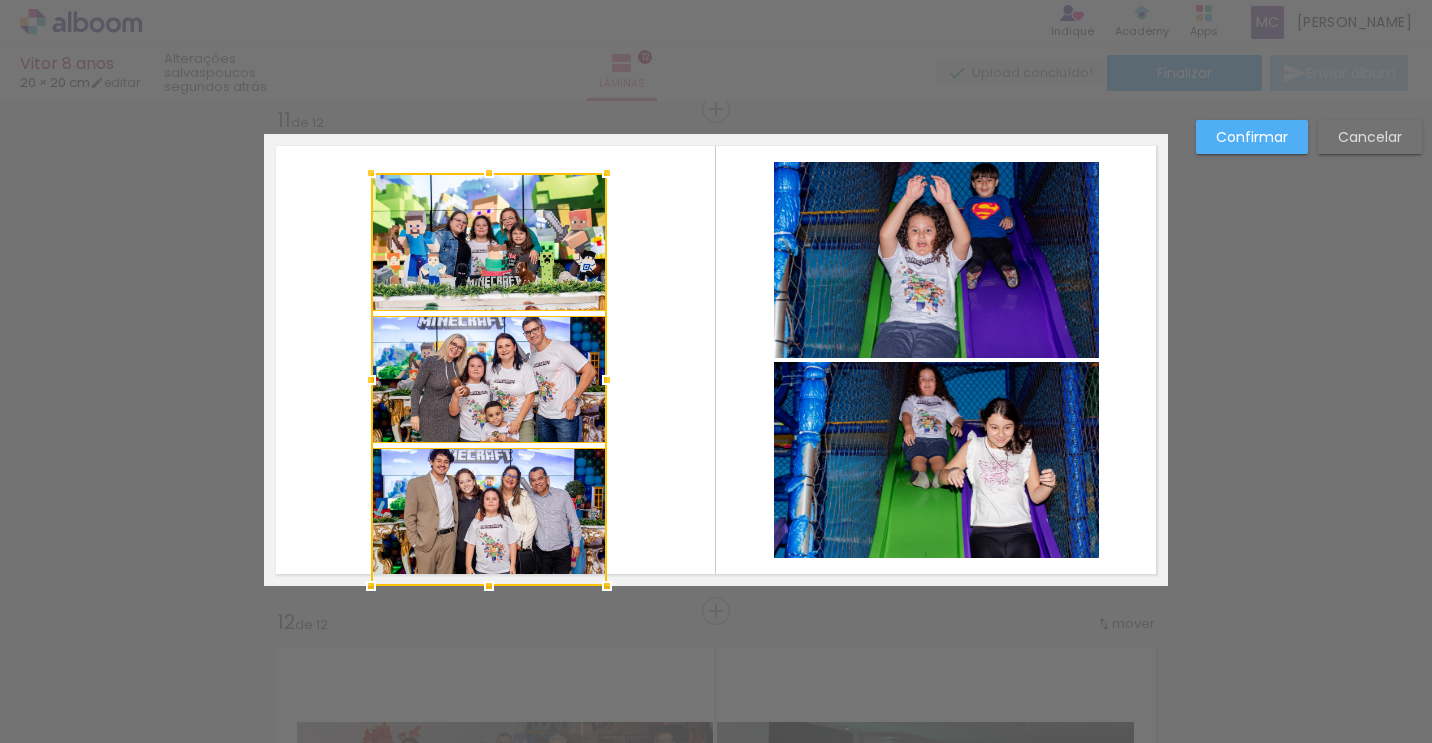 click at bounding box center (716, 360) 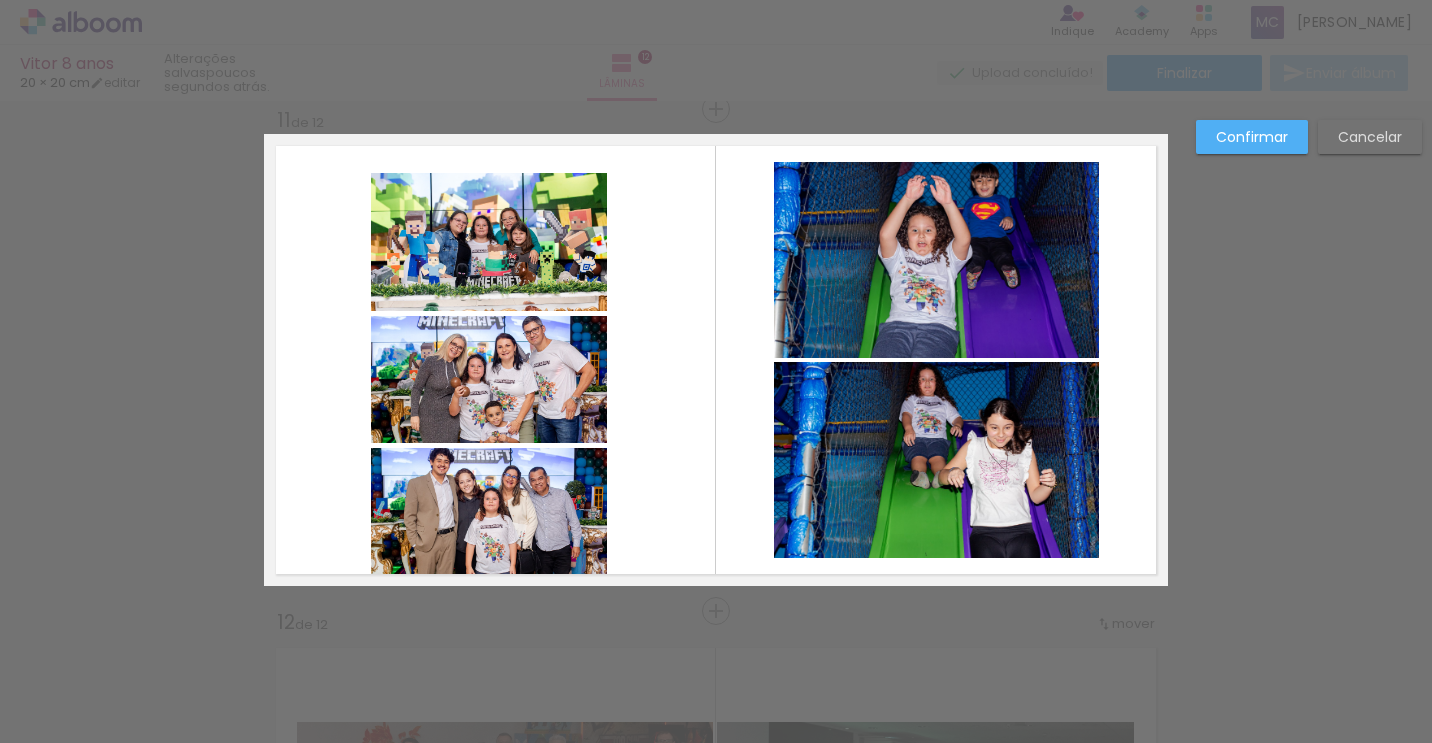click 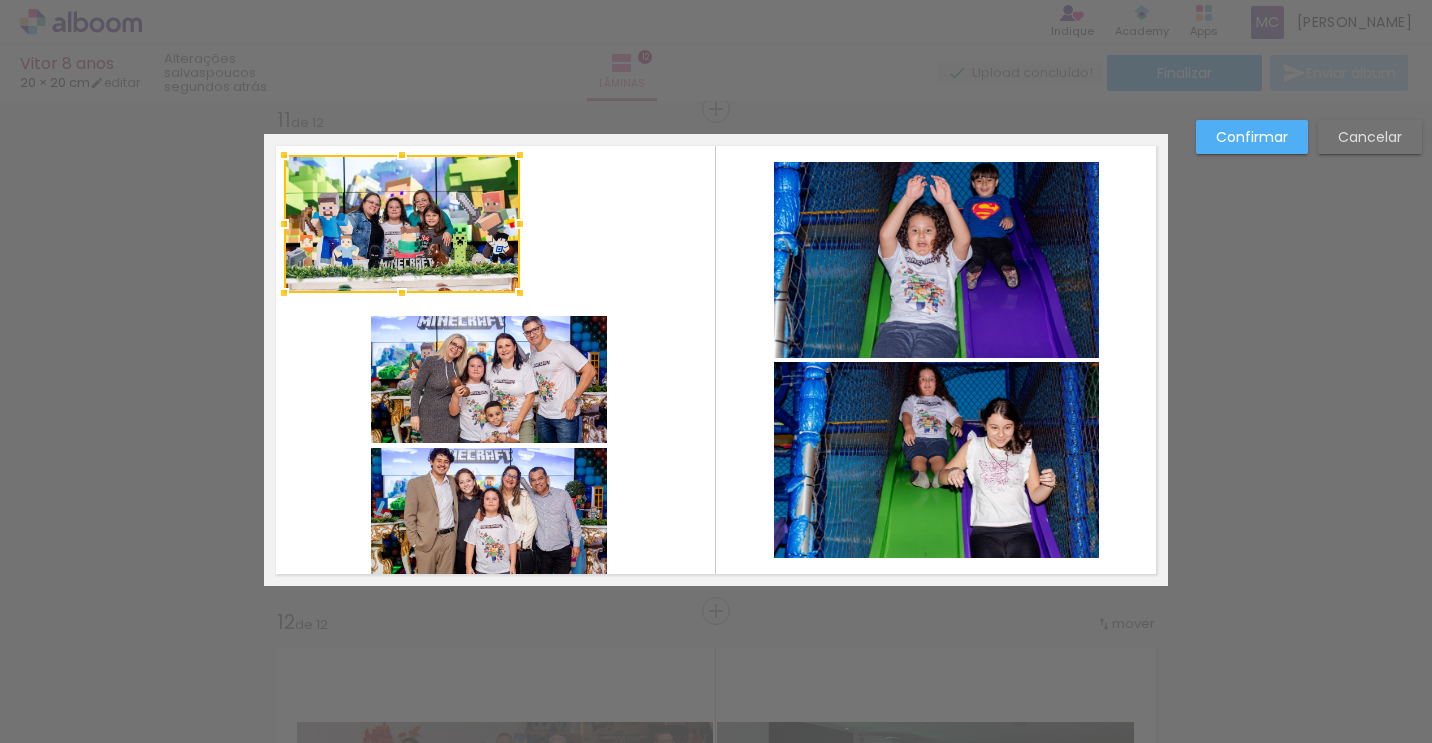 drag, startPoint x: 499, startPoint y: 258, endPoint x: 447, endPoint y: 268, distance: 52.95281 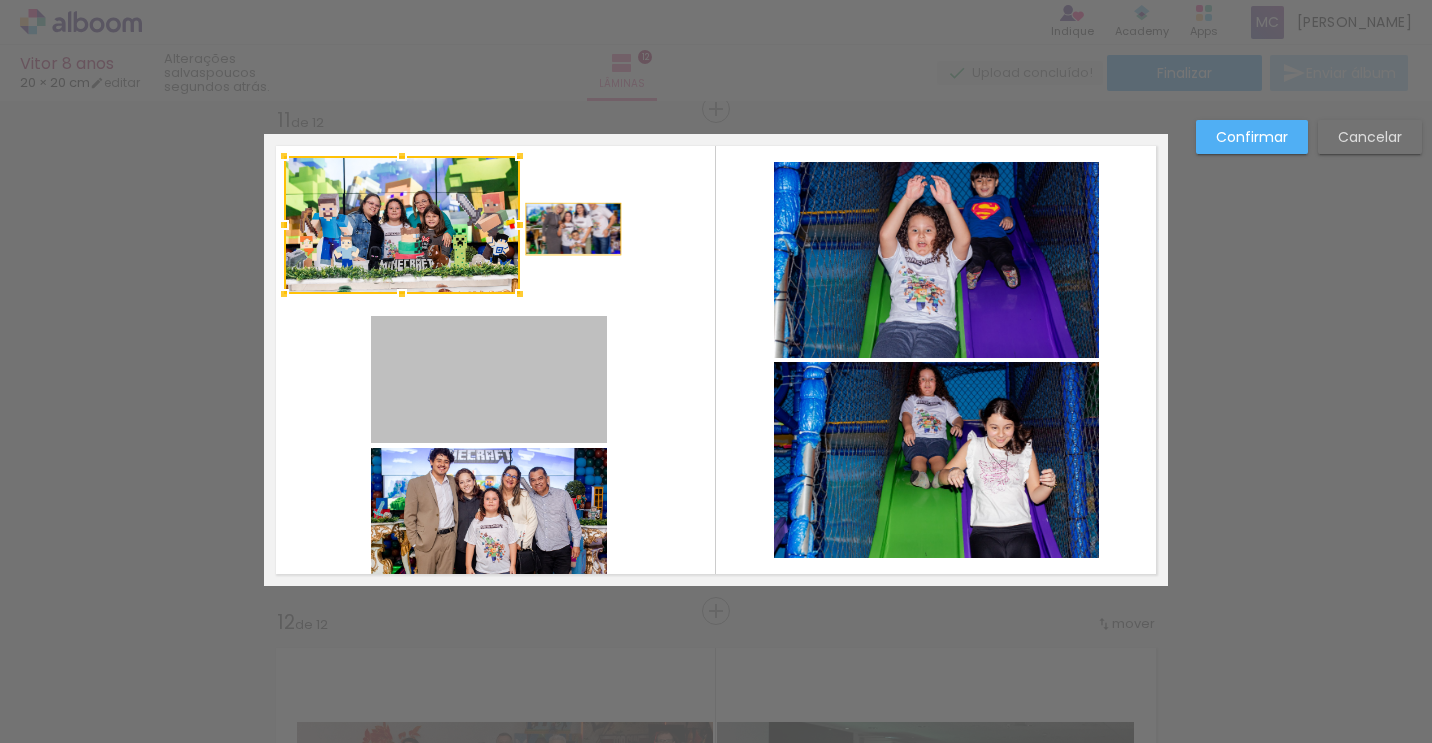 drag, startPoint x: 513, startPoint y: 368, endPoint x: 592, endPoint y: 244, distance: 147.0272 